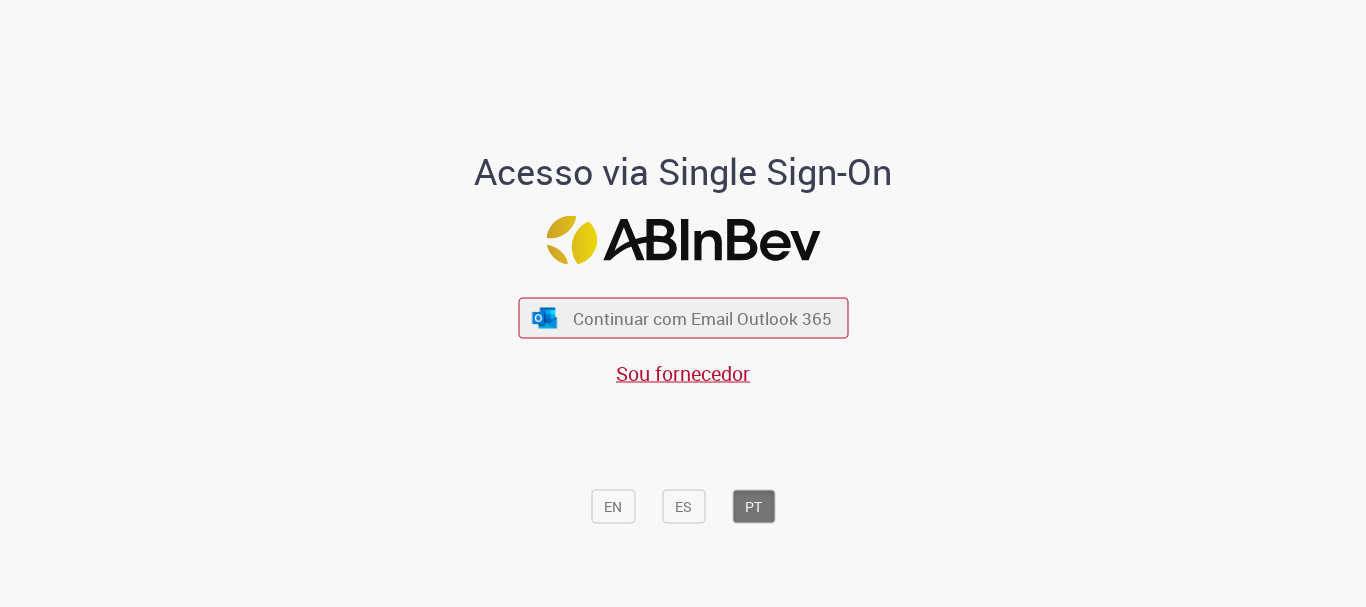 scroll, scrollTop: 0, scrollLeft: 0, axis: both 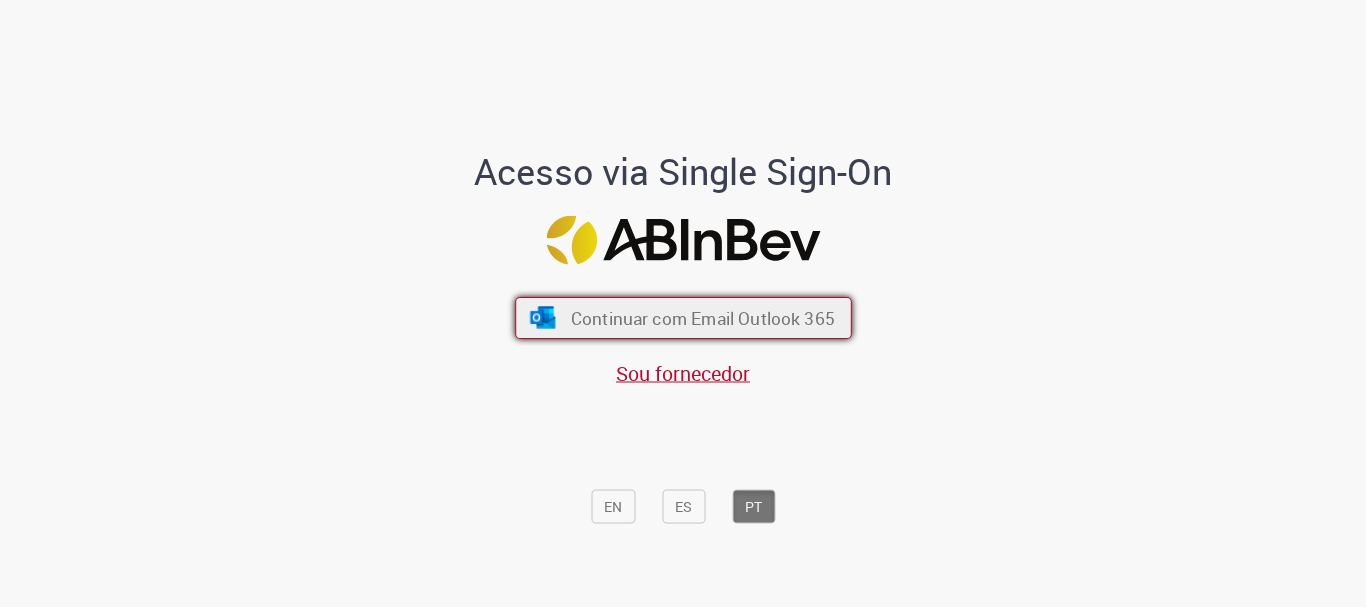 click on "Continuar com Email Outlook 365" at bounding box center [702, 318] 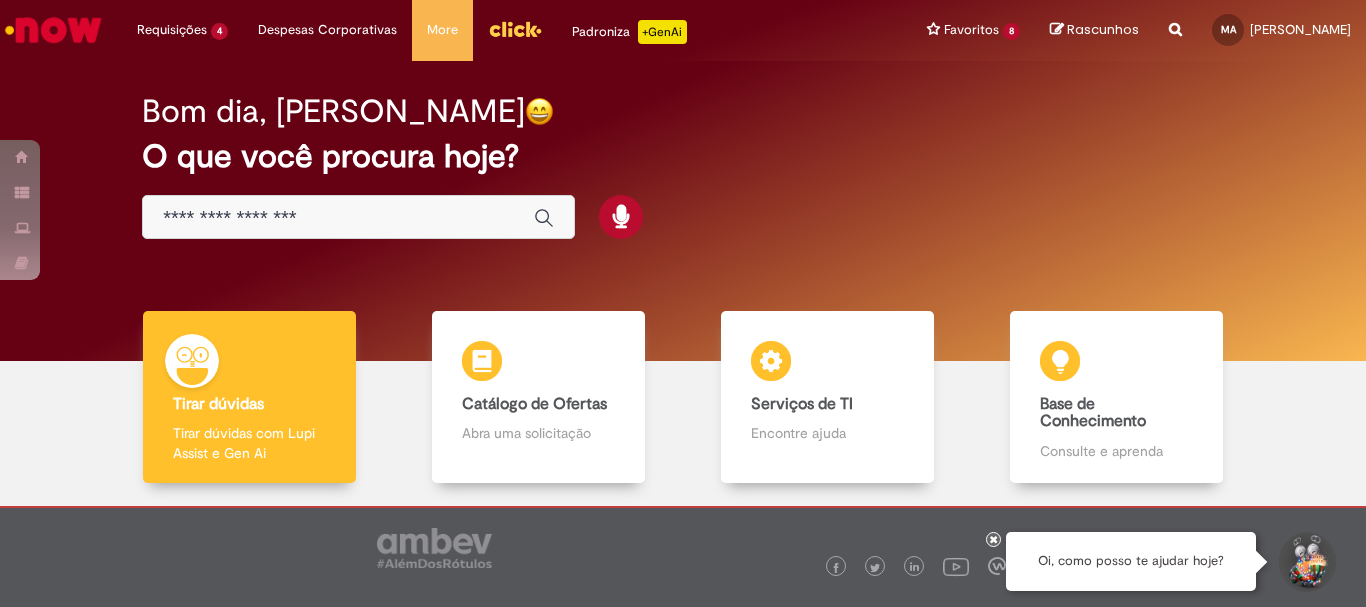 scroll, scrollTop: 0, scrollLeft: 0, axis: both 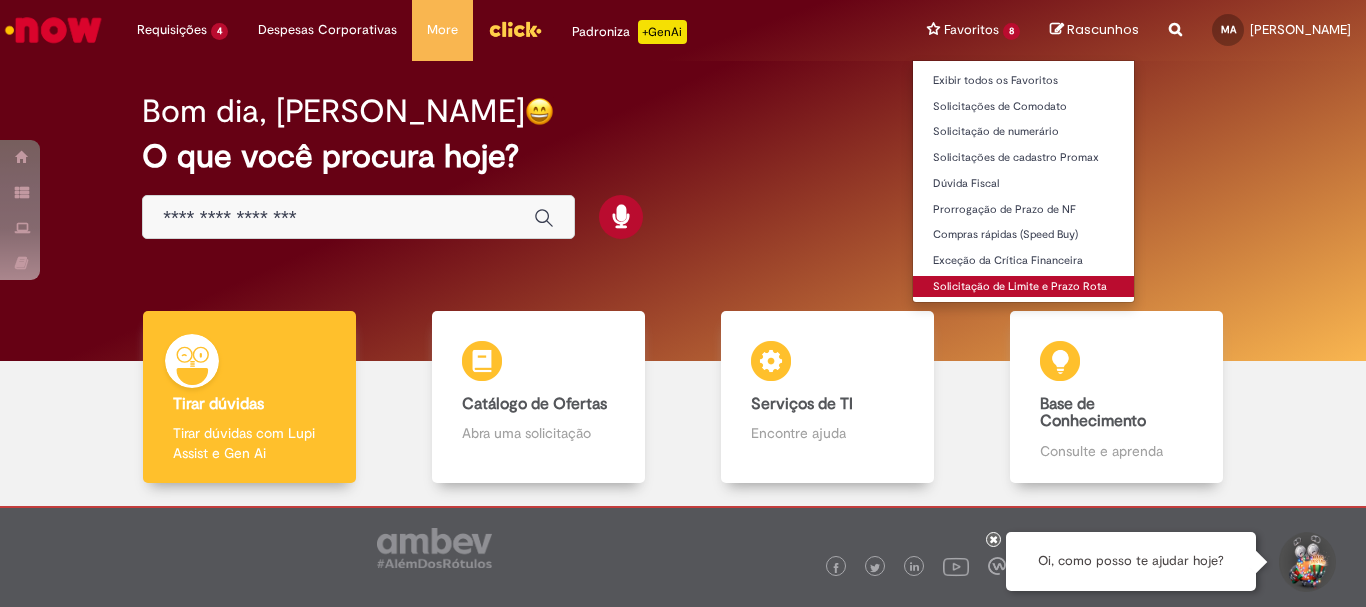 click on "Solicitação de Limite e Prazo Rota" at bounding box center [1023, 287] 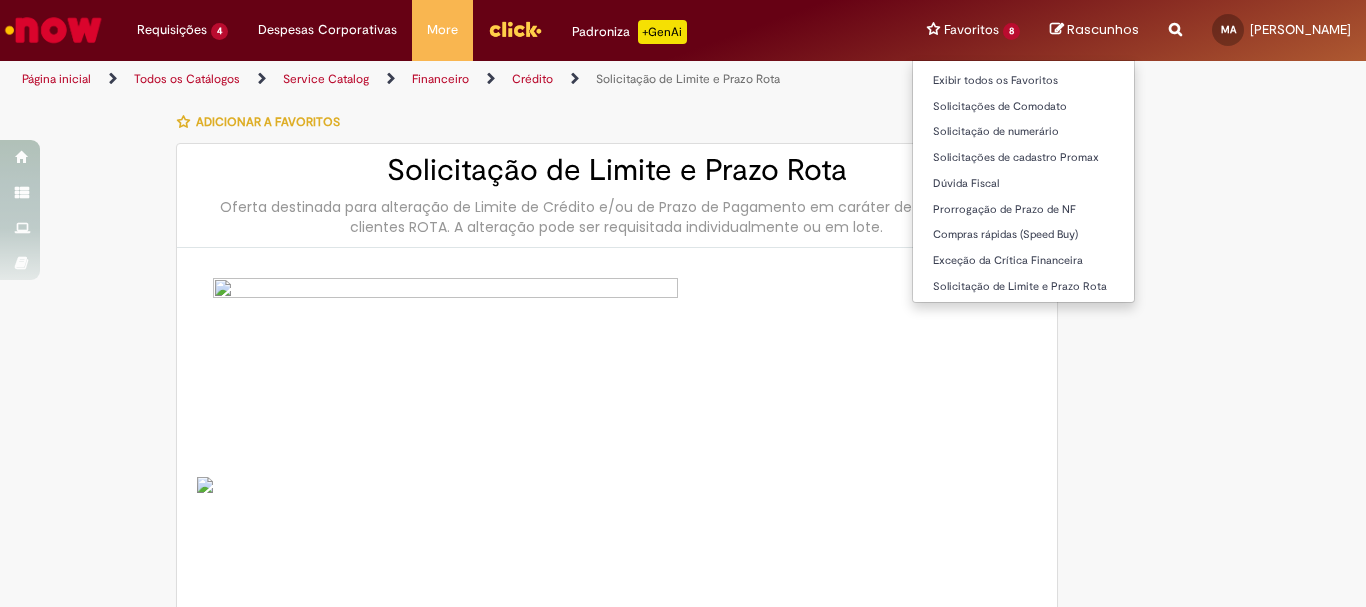 type on "********" 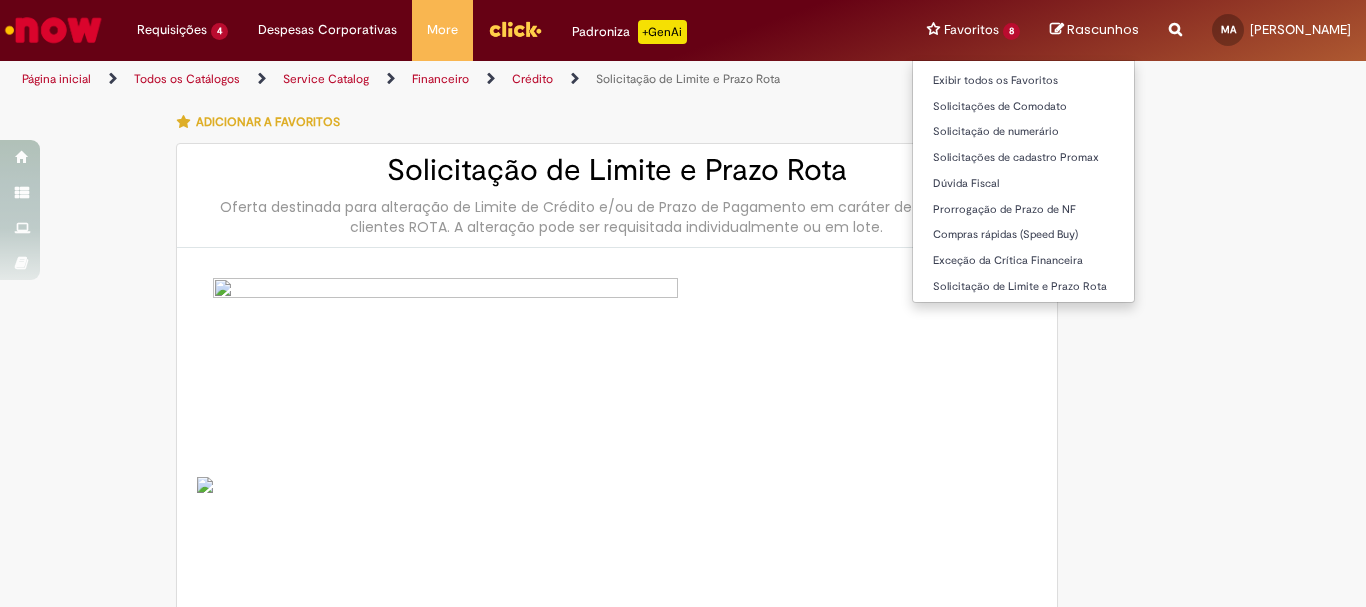 type on "**********" 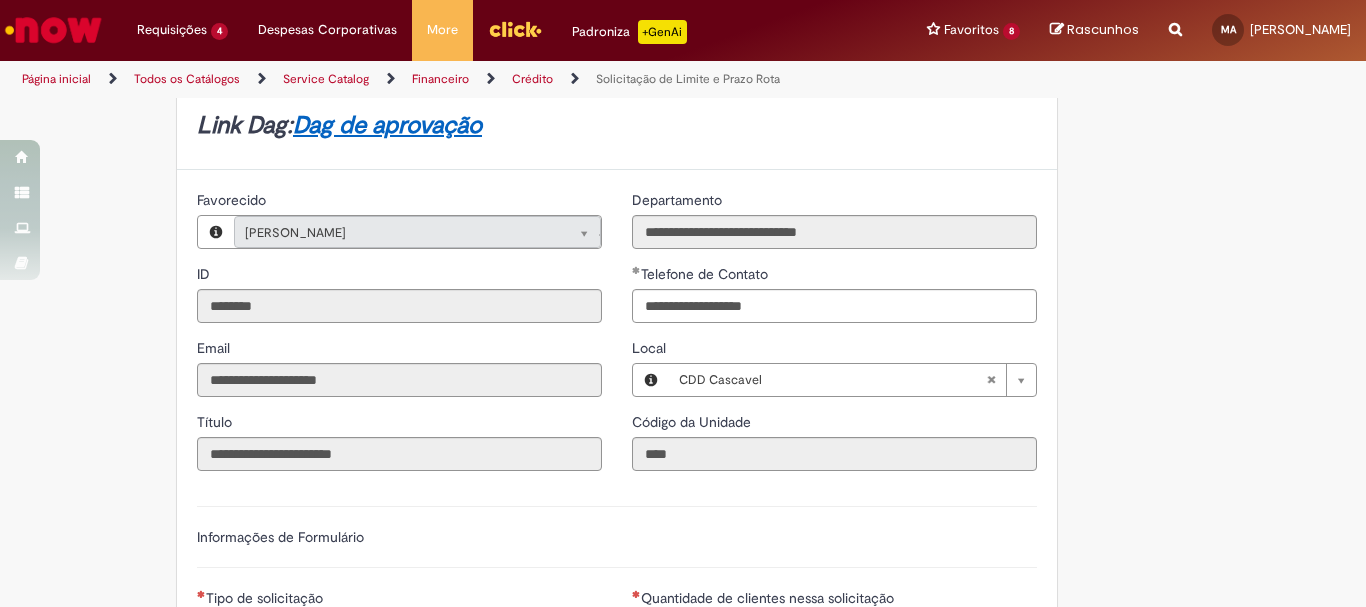 scroll, scrollTop: 800, scrollLeft: 0, axis: vertical 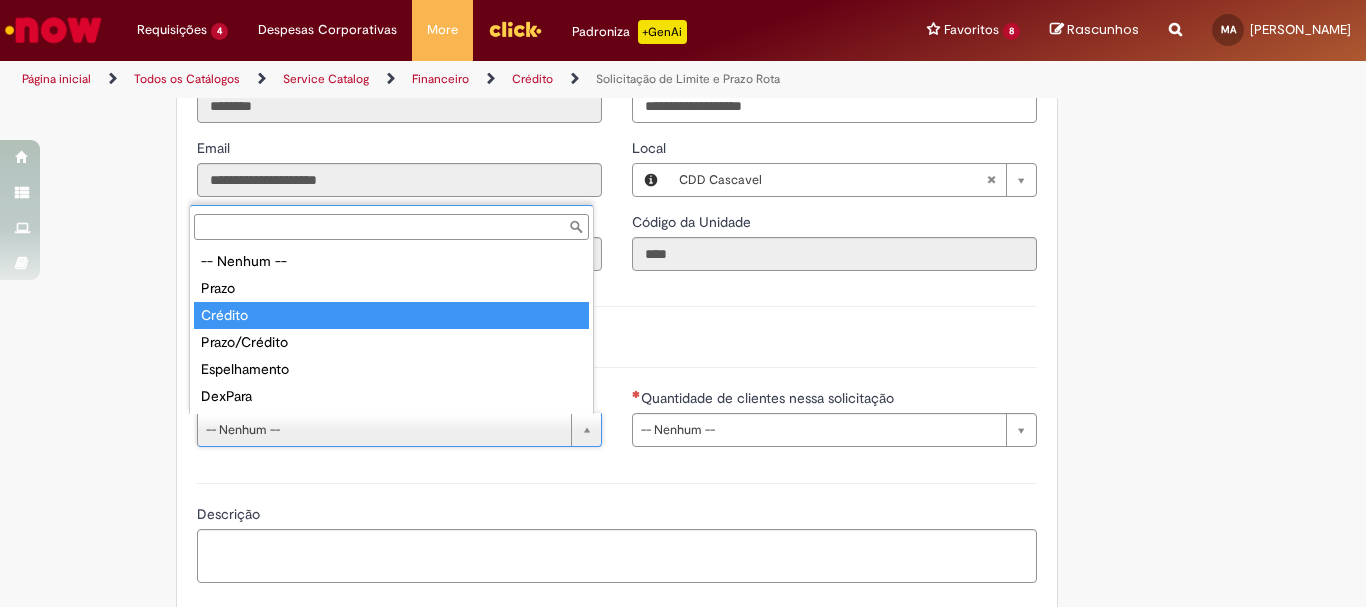 type on "*******" 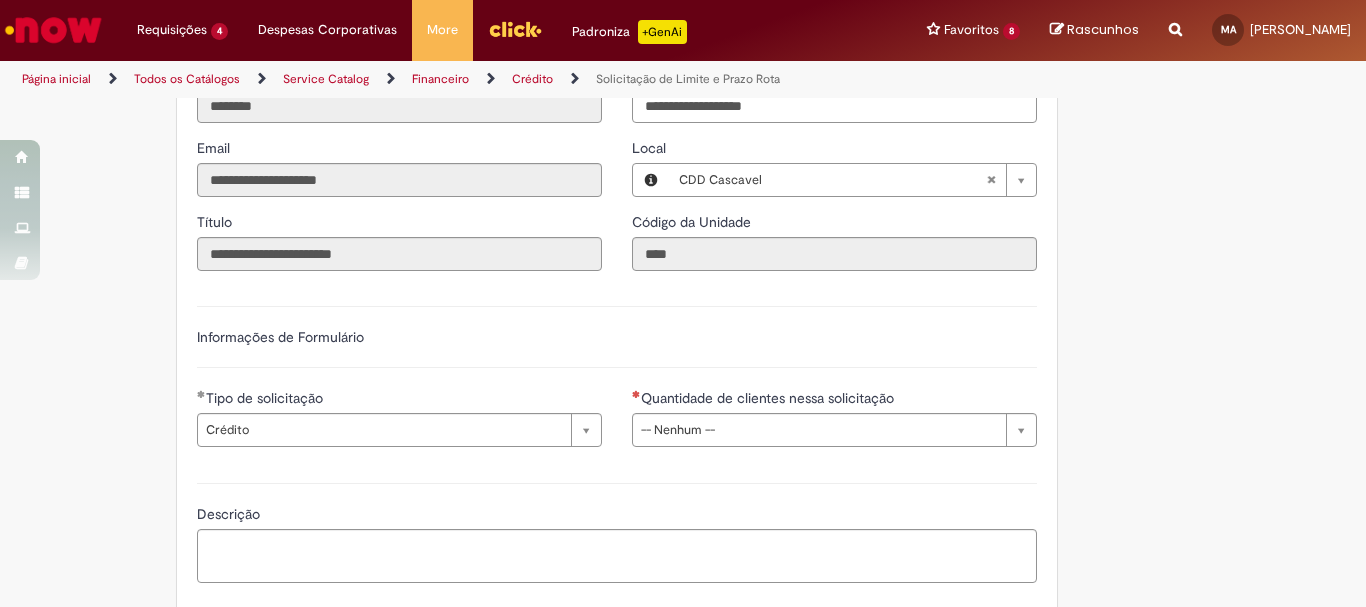 drag, startPoint x: 782, startPoint y: 400, endPoint x: 773, endPoint y: 426, distance: 27.513634 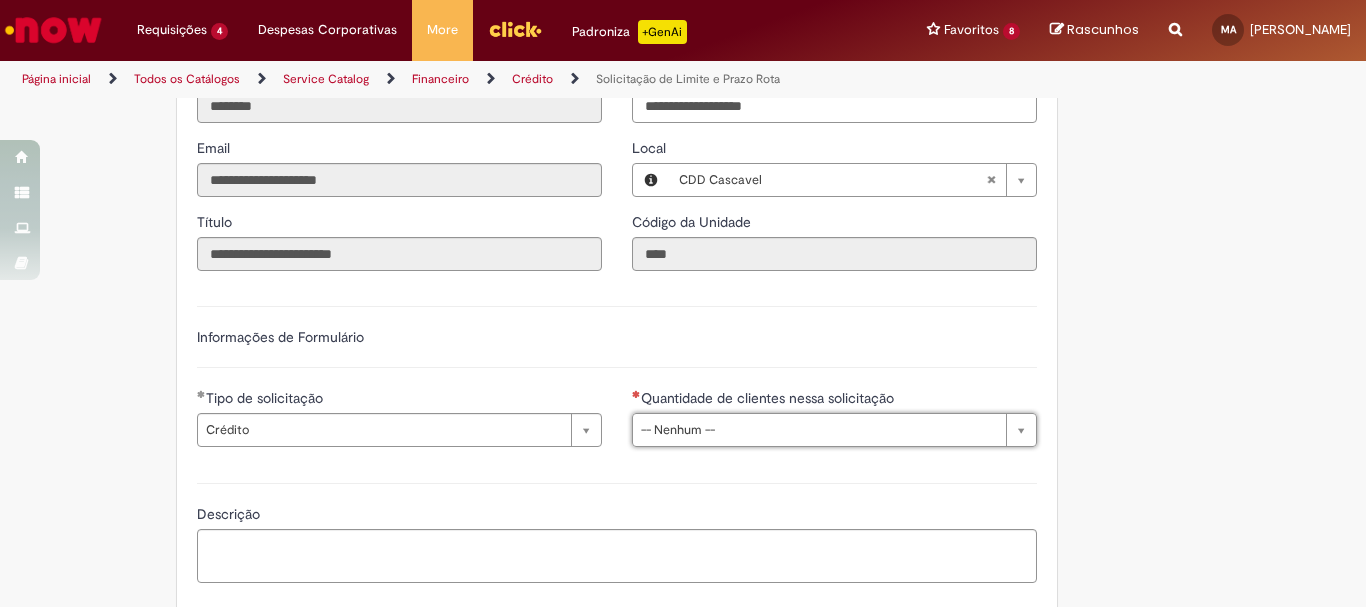 type 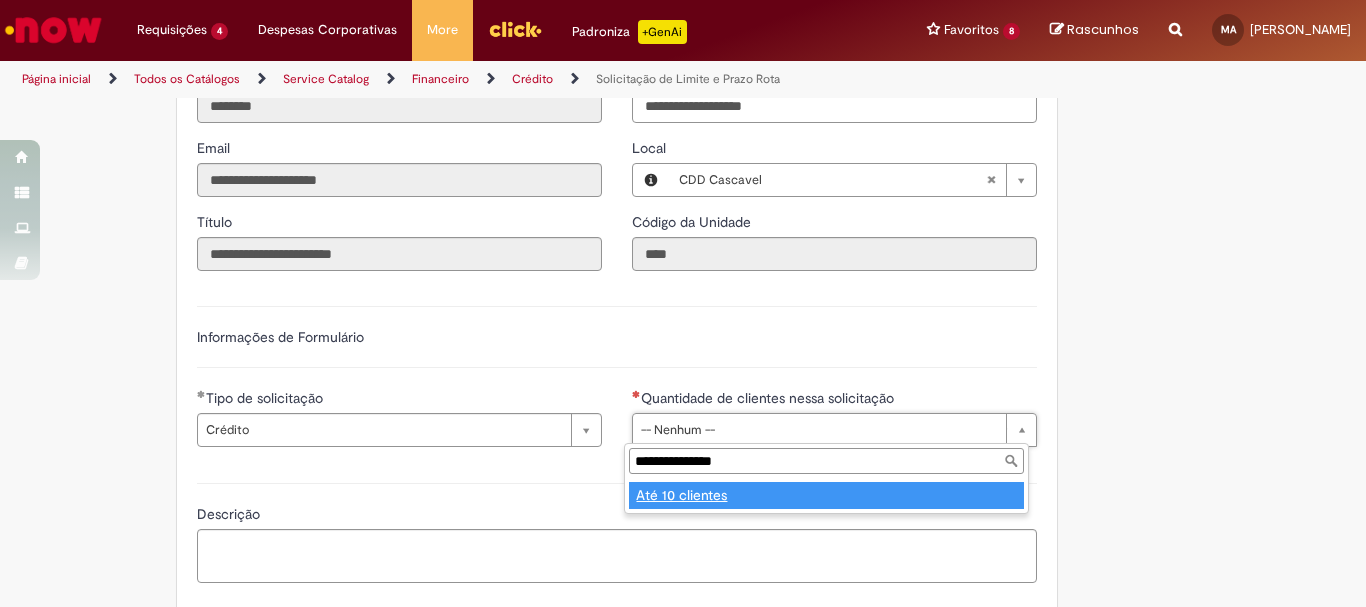 type on "**********" 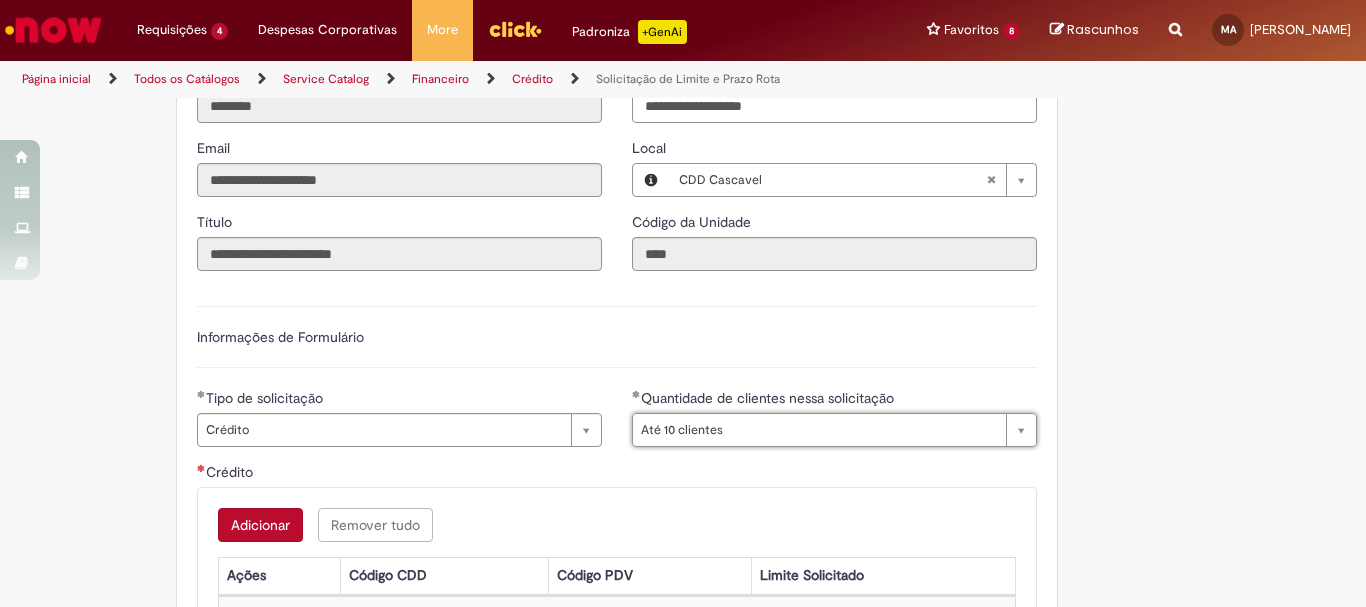 scroll, scrollTop: 900, scrollLeft: 0, axis: vertical 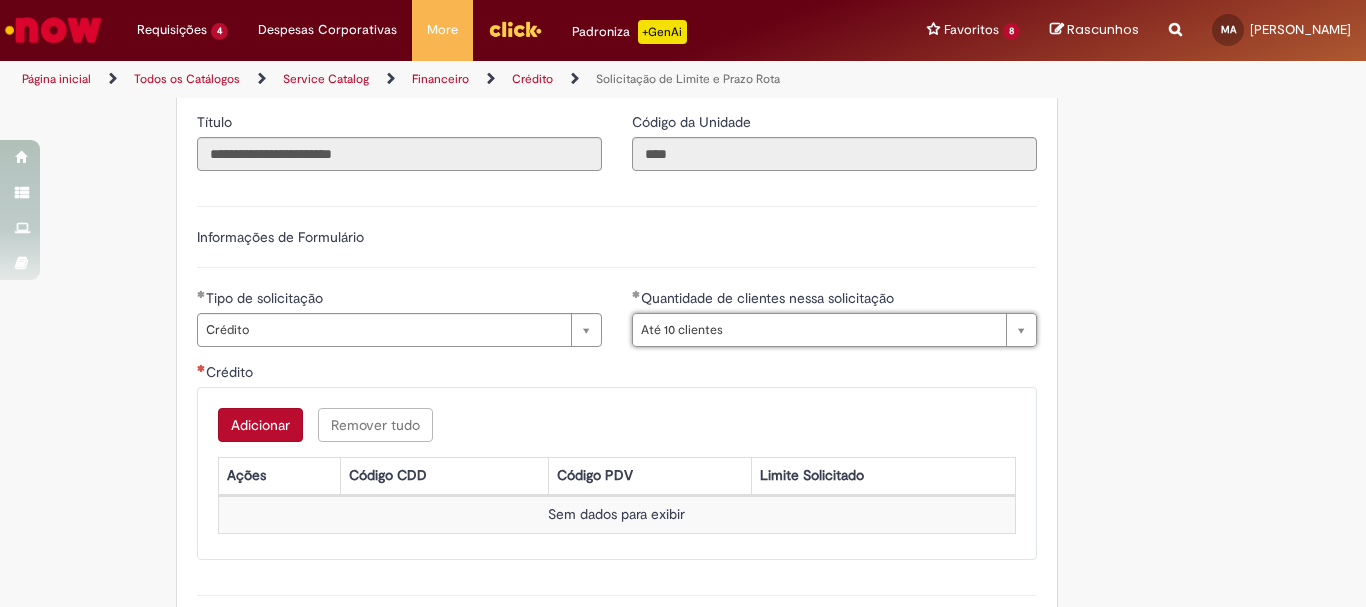 click on "Adicionar" at bounding box center (260, 425) 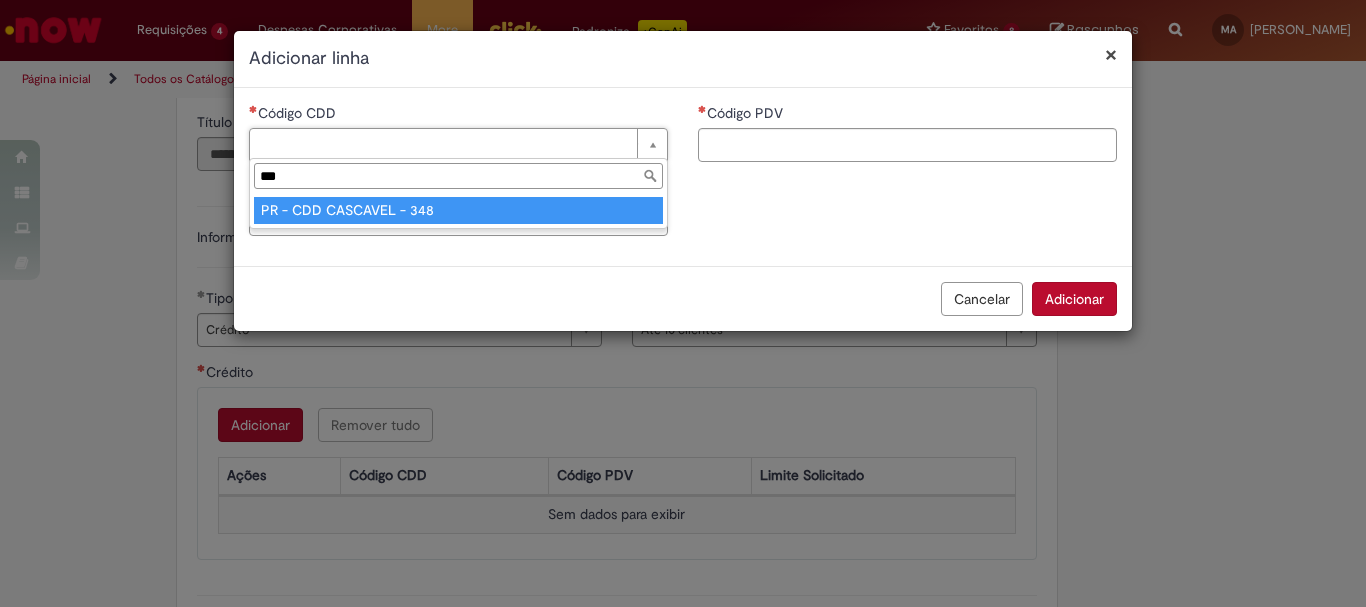 type on "***" 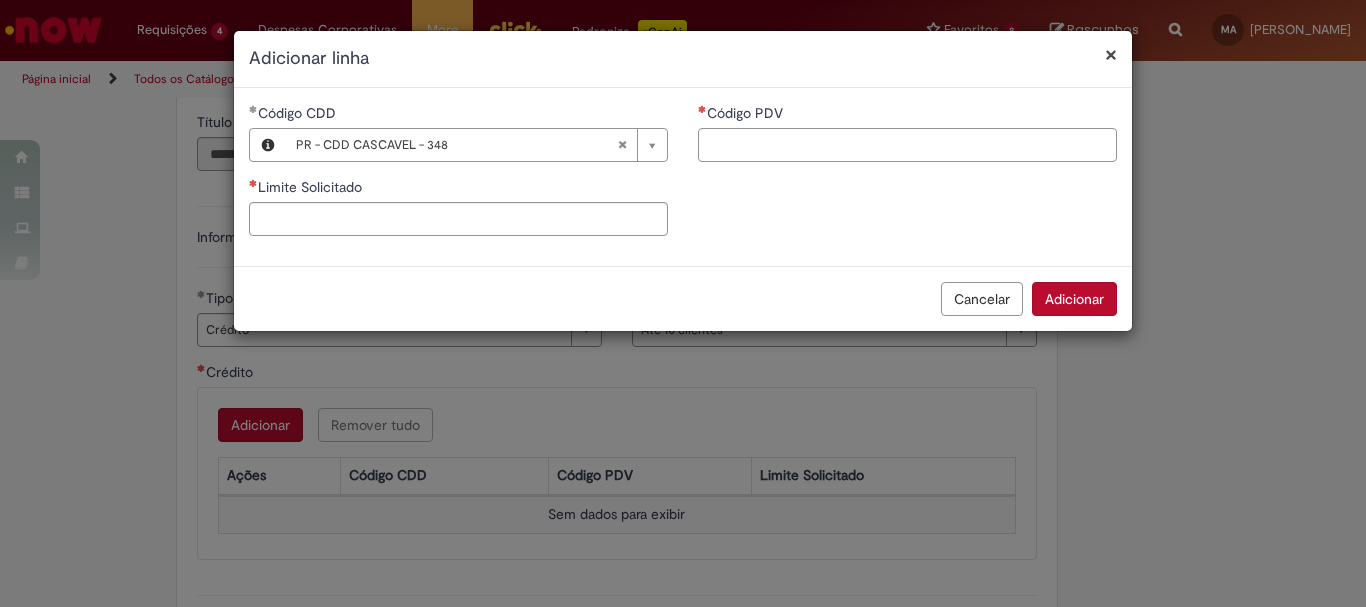 click on "Código PDV" at bounding box center (907, 145) 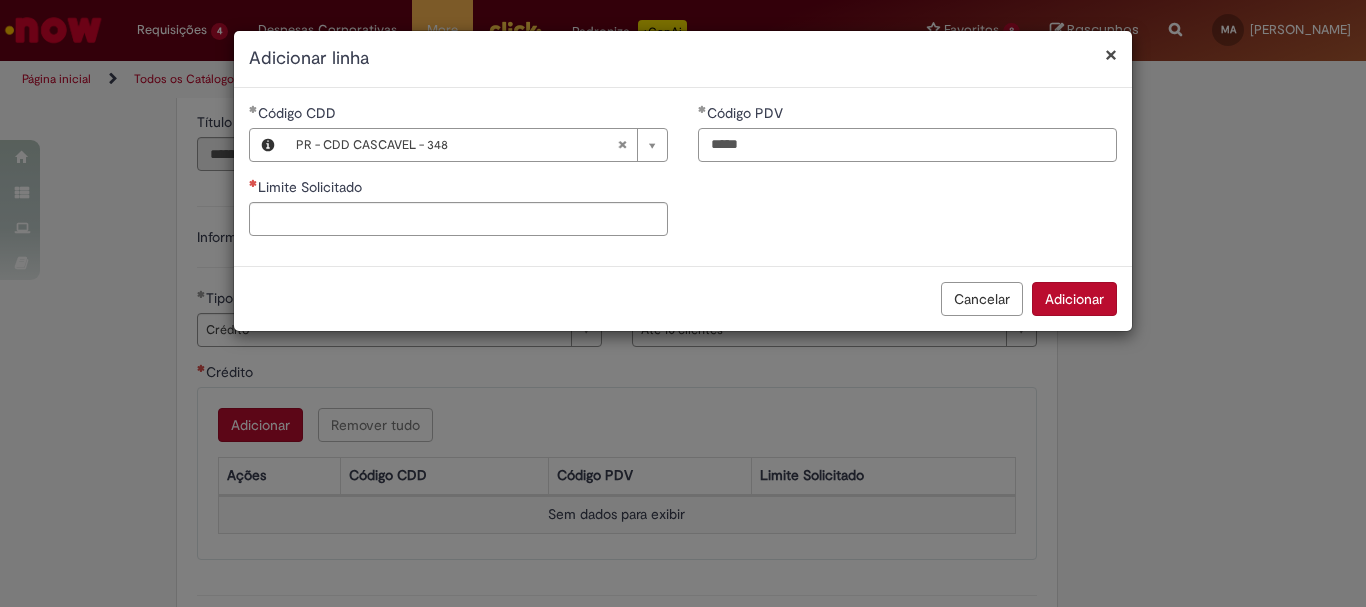 type on "*****" 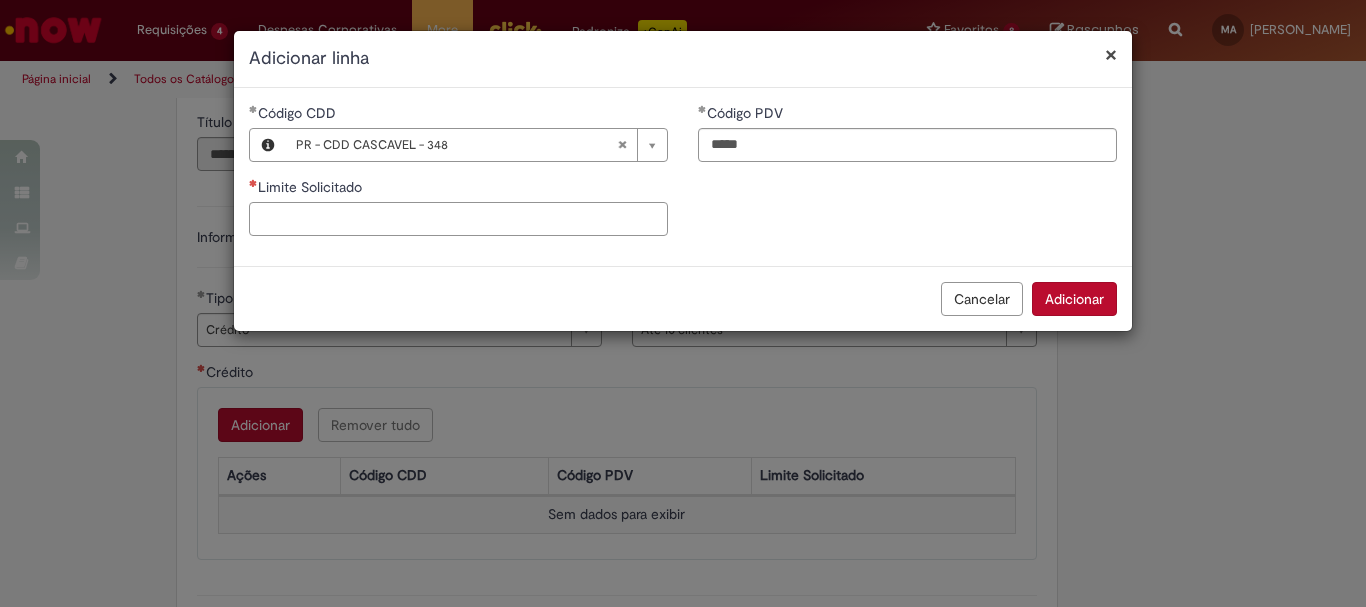 click on "Limite Solicitado" at bounding box center [458, 219] 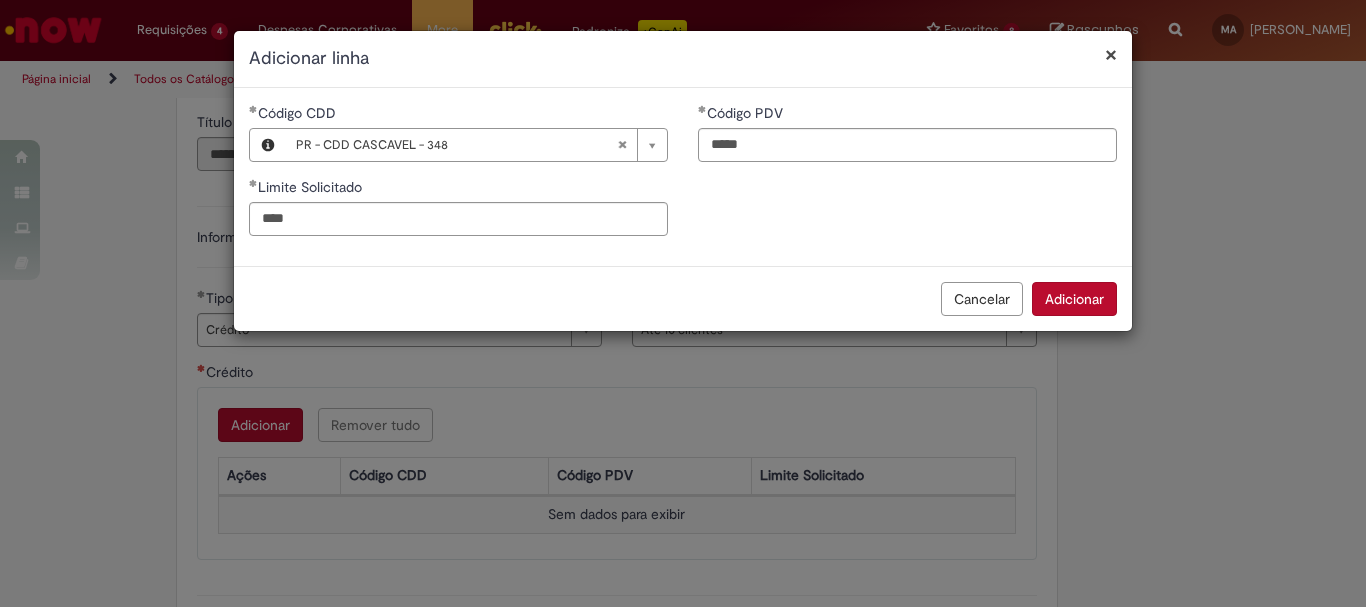 type on "********" 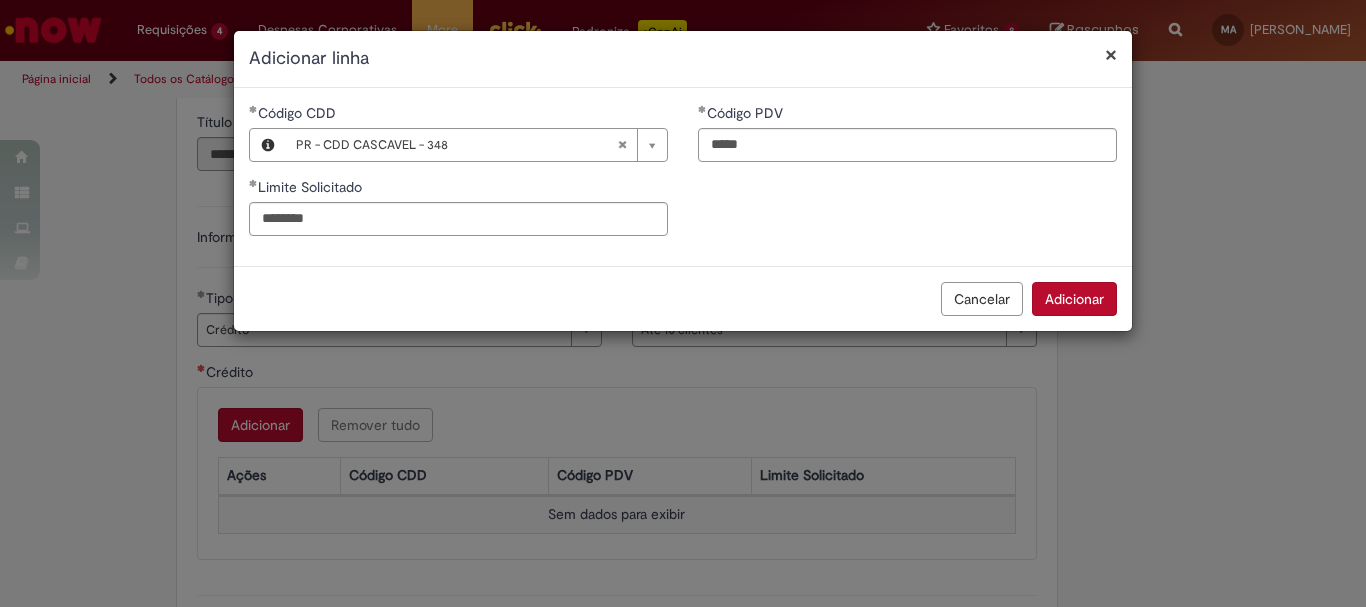 click on "**********" at bounding box center (683, 177) 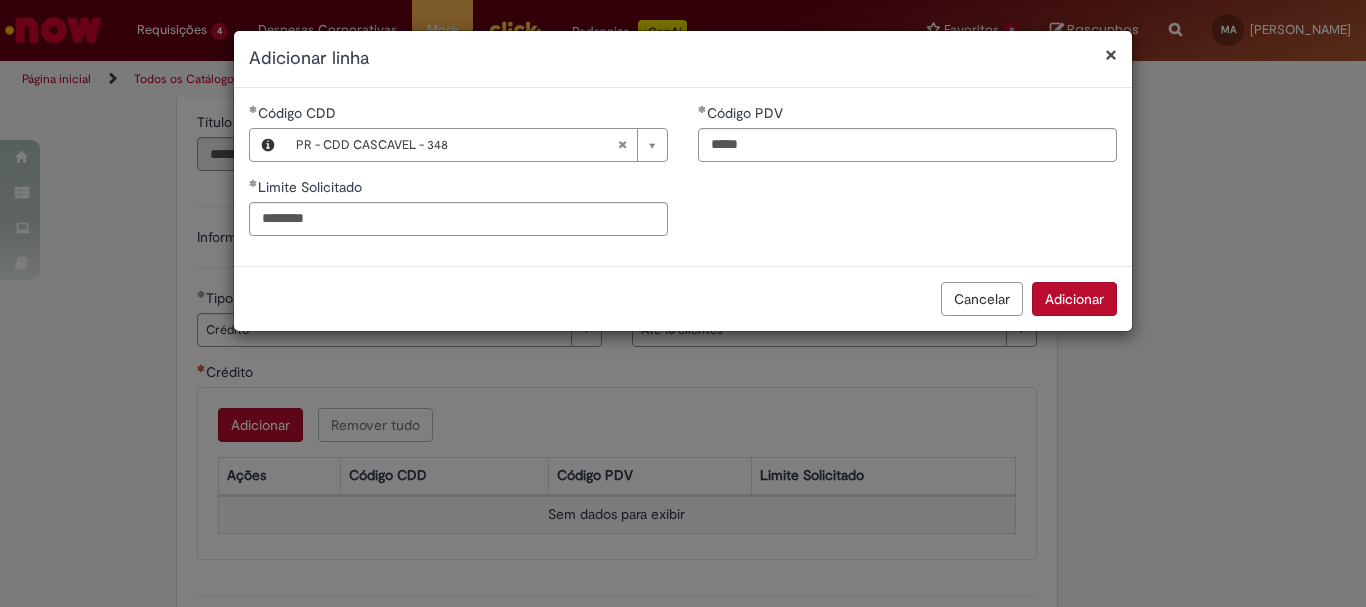 click on "Adicionar" at bounding box center [1074, 299] 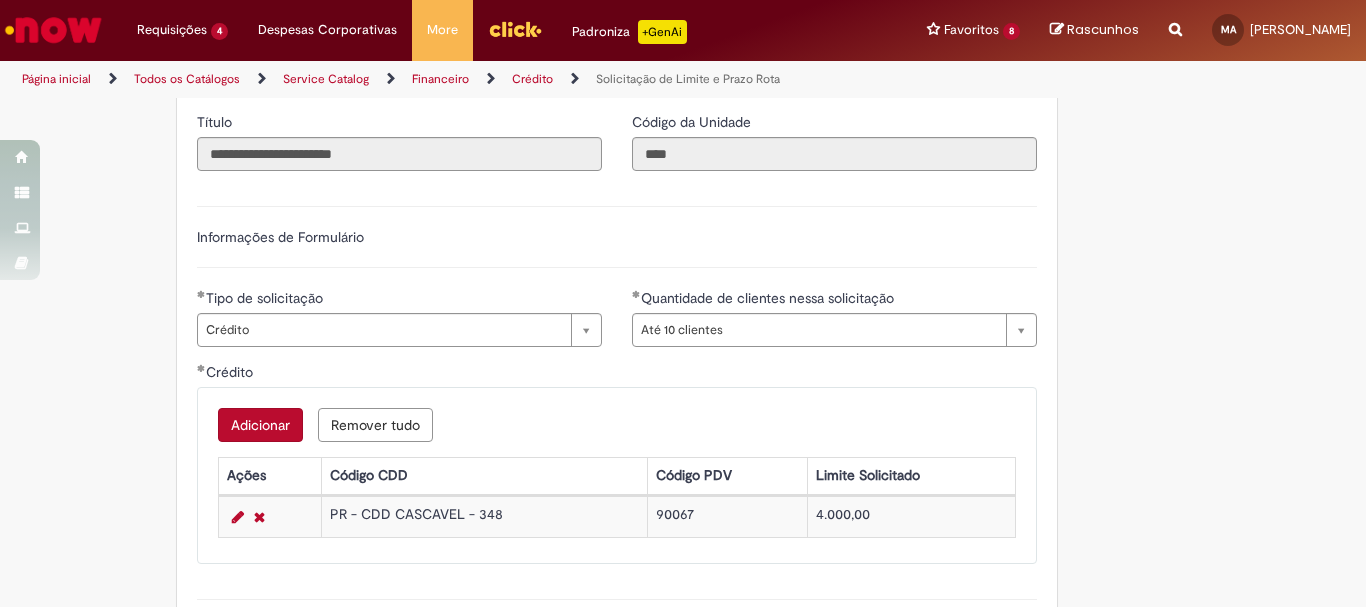 scroll, scrollTop: 1100, scrollLeft: 0, axis: vertical 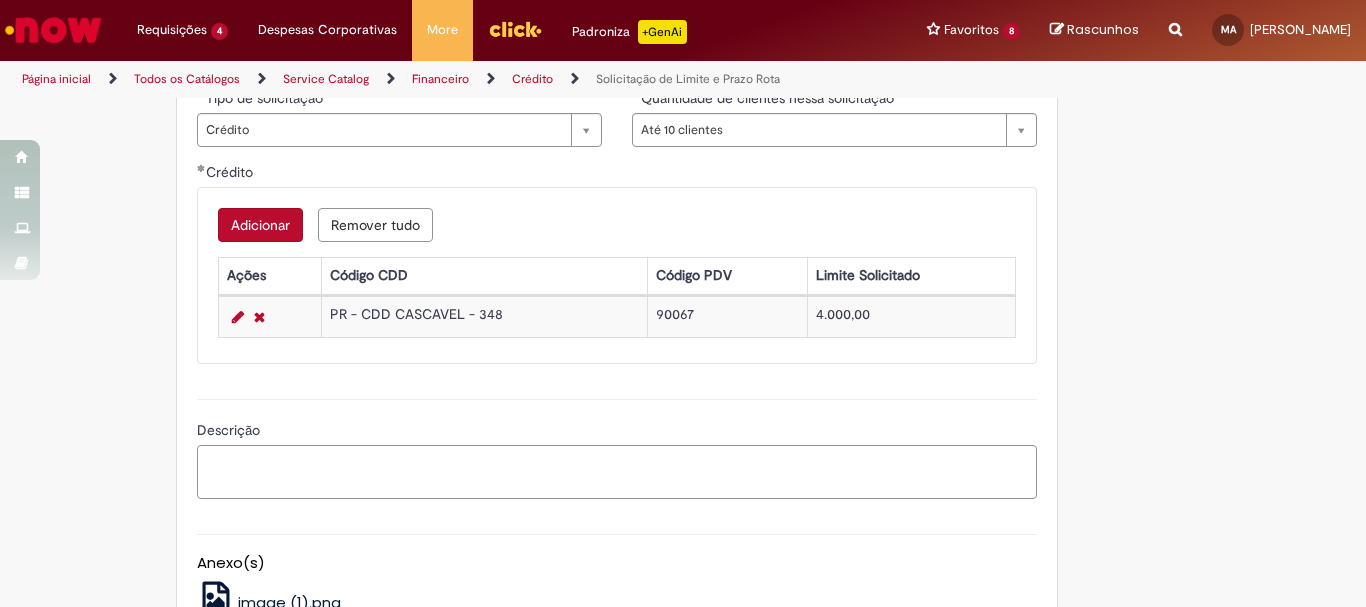 click on "Descrição" at bounding box center (617, 472) 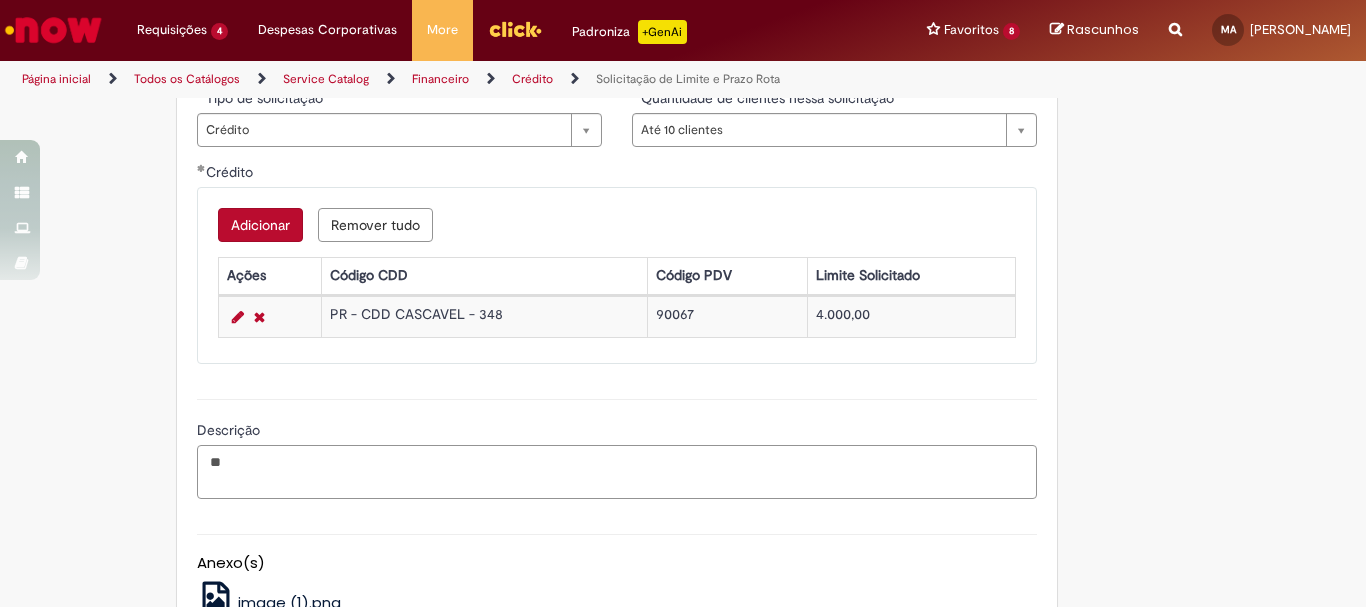 type on "*" 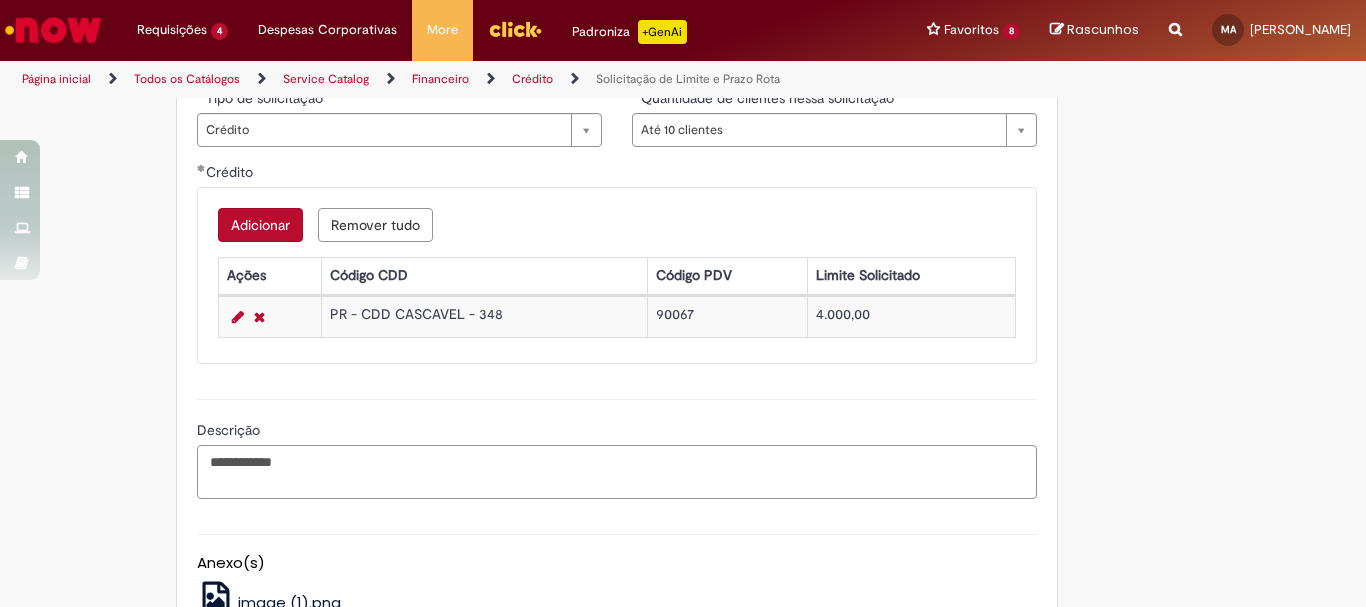 scroll, scrollTop: 1400, scrollLeft: 0, axis: vertical 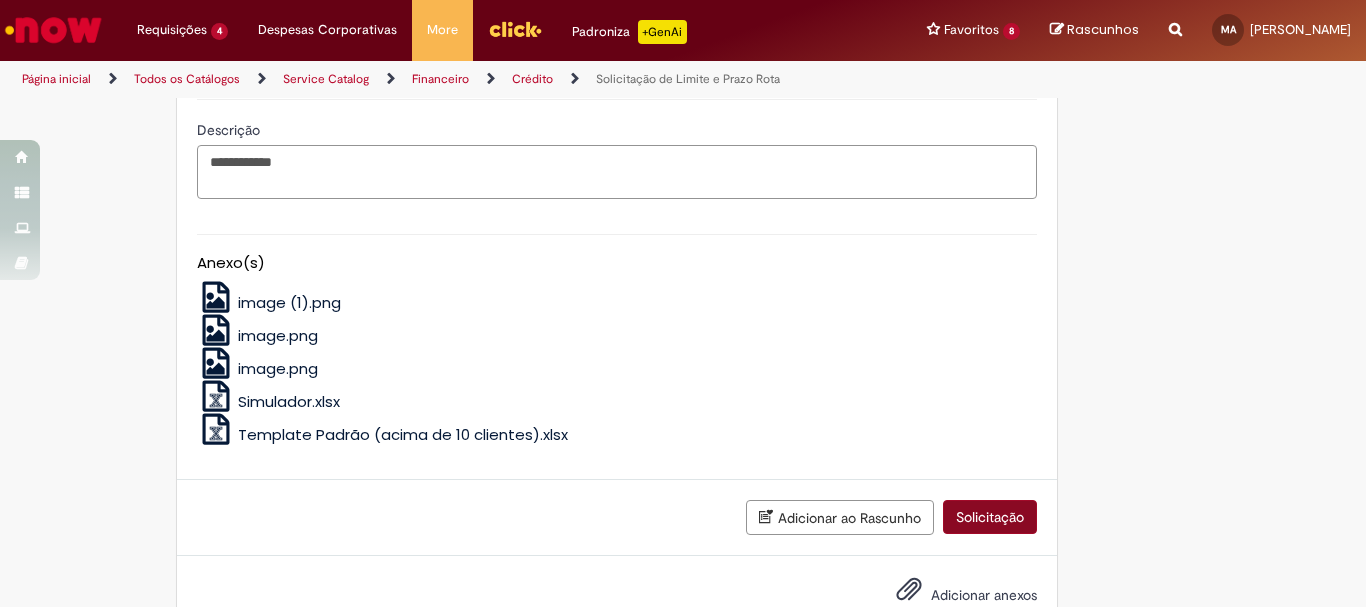 type on "**********" 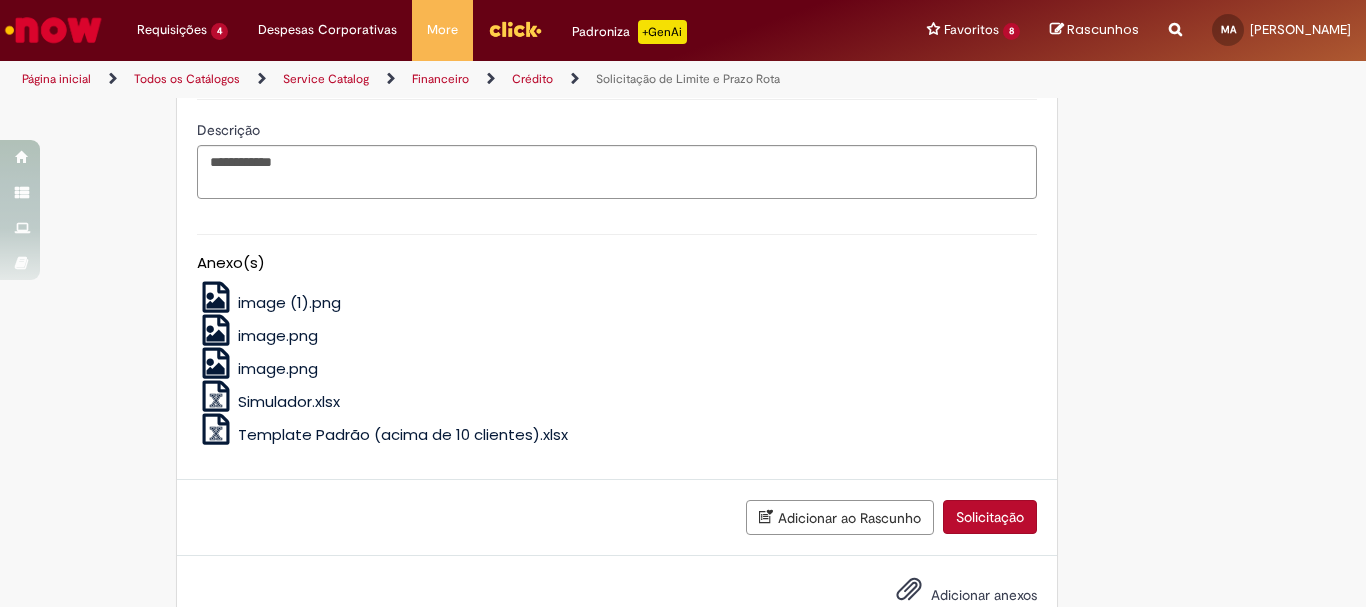 click on "Solicitação" at bounding box center [990, 517] 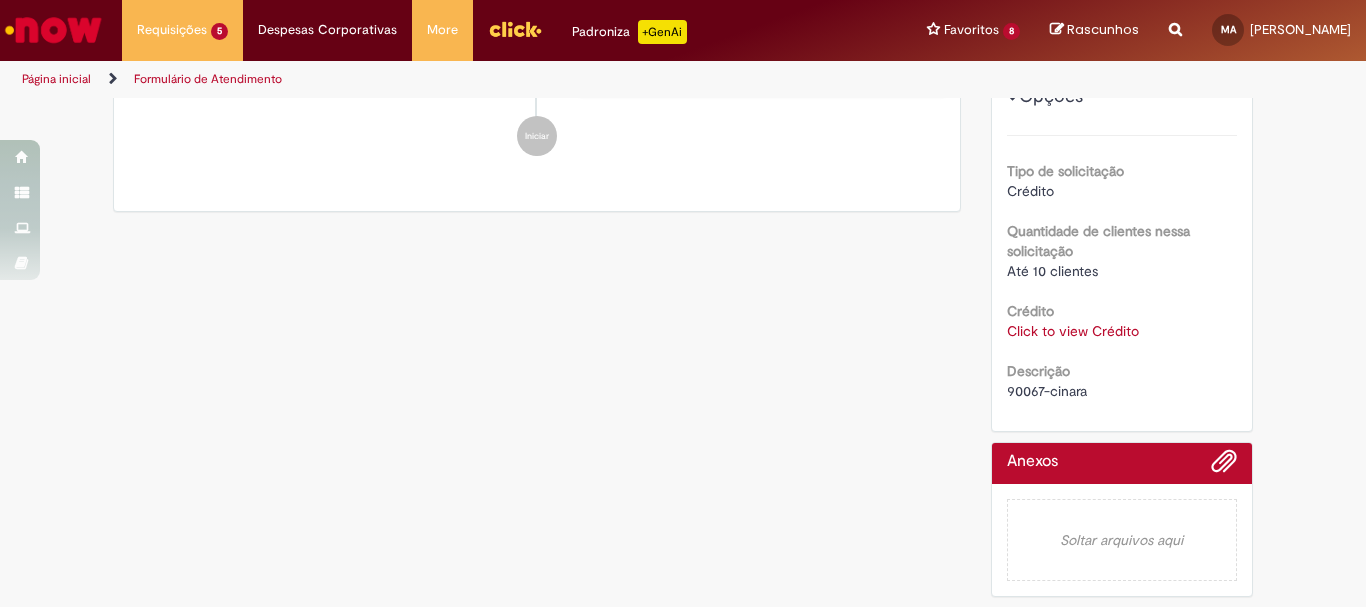 scroll, scrollTop: 0, scrollLeft: 0, axis: both 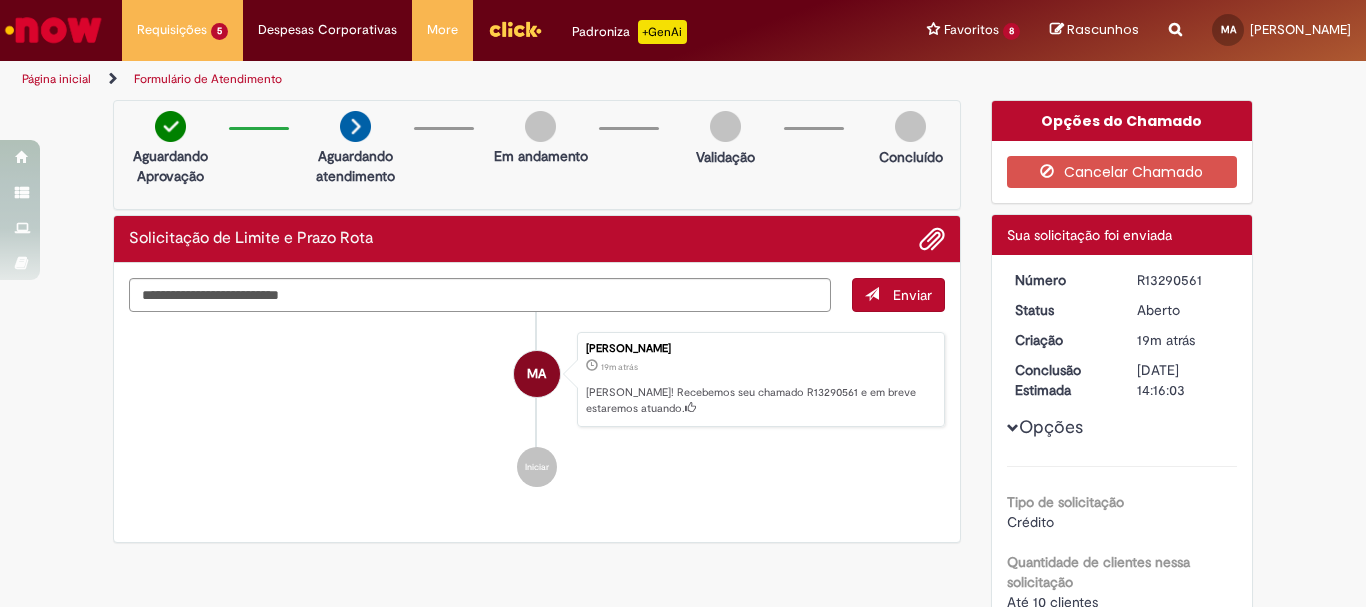 click at bounding box center (53, 30) 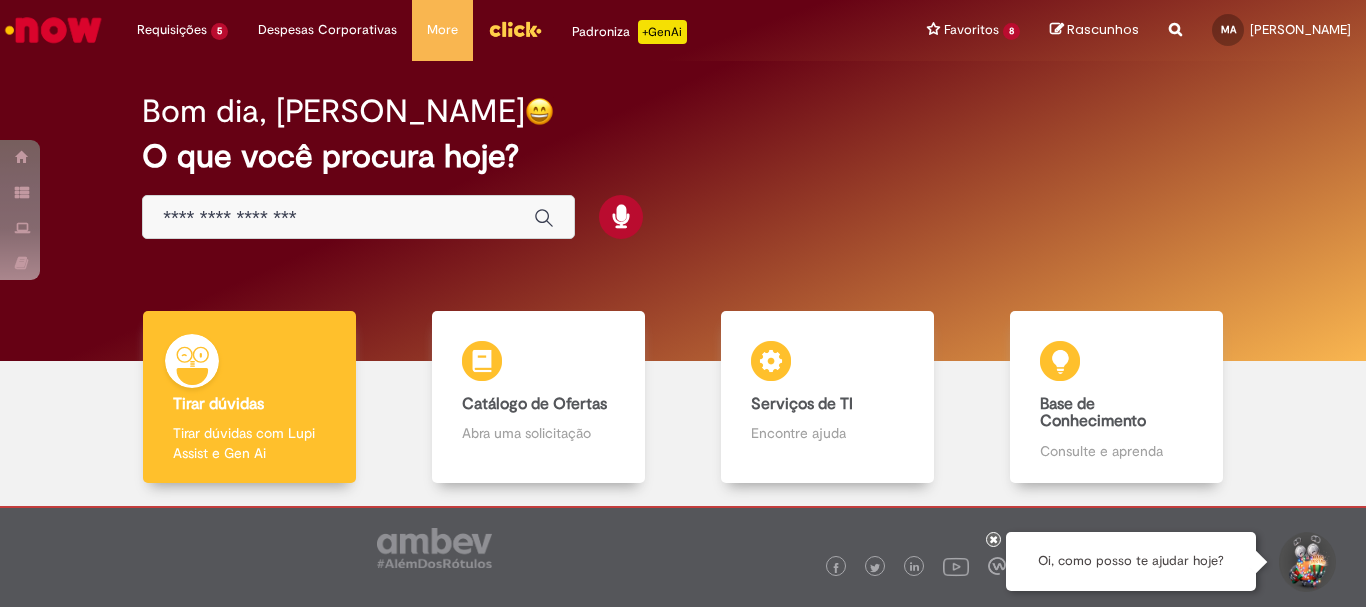 scroll, scrollTop: 0, scrollLeft: 0, axis: both 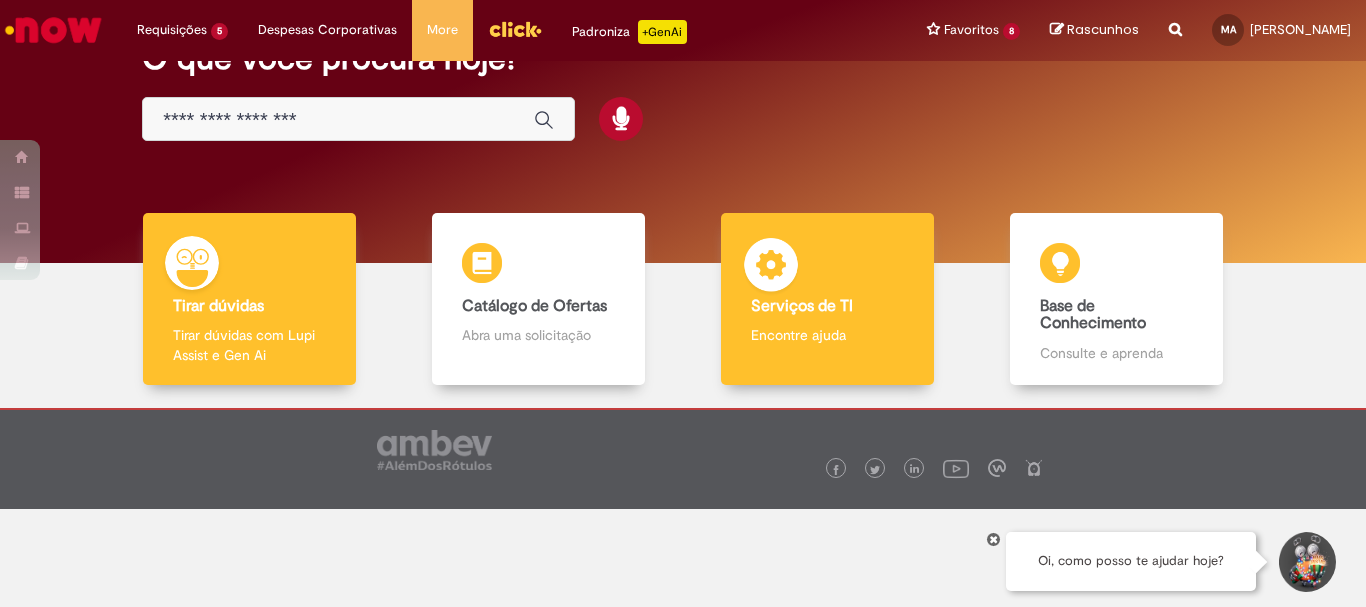 click on "Serviços de TI" at bounding box center (802, 306) 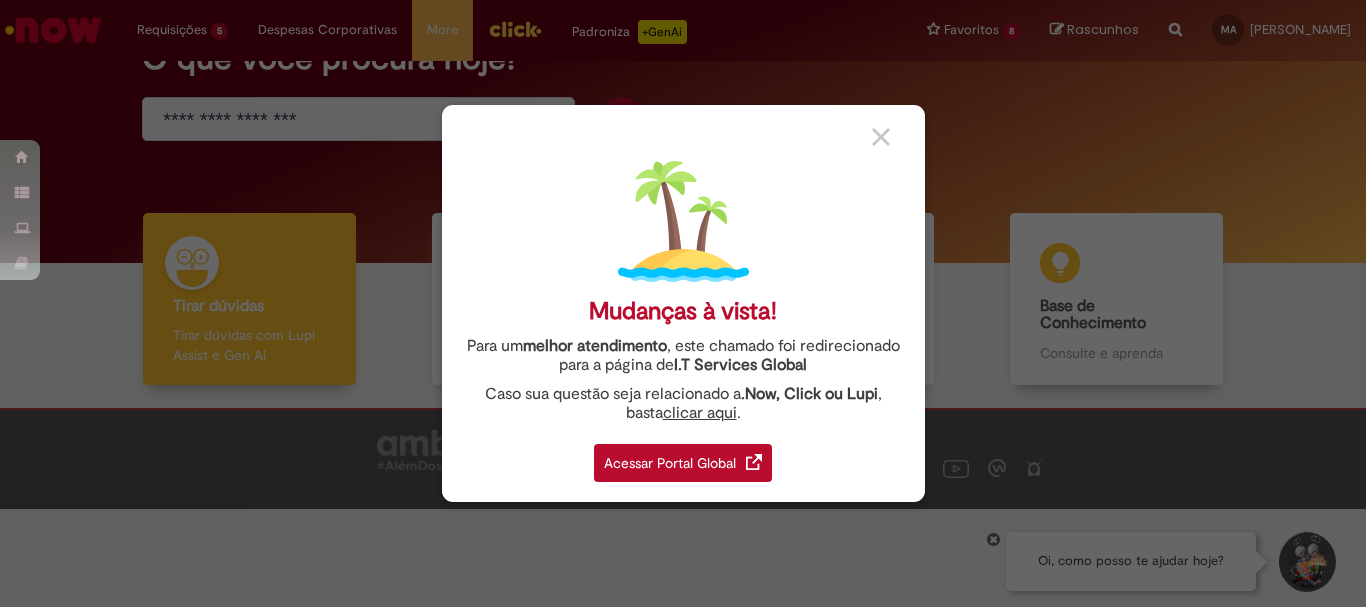 click on "Acessar Portal Global" at bounding box center (683, 463) 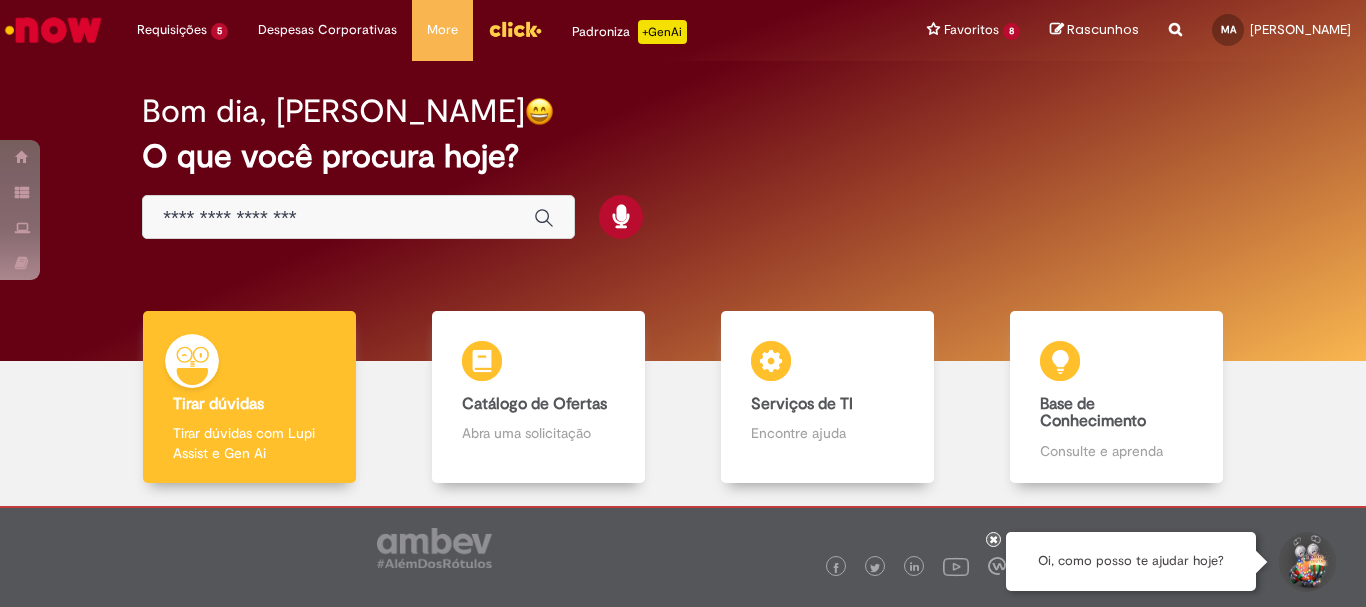 scroll, scrollTop: 0, scrollLeft: 0, axis: both 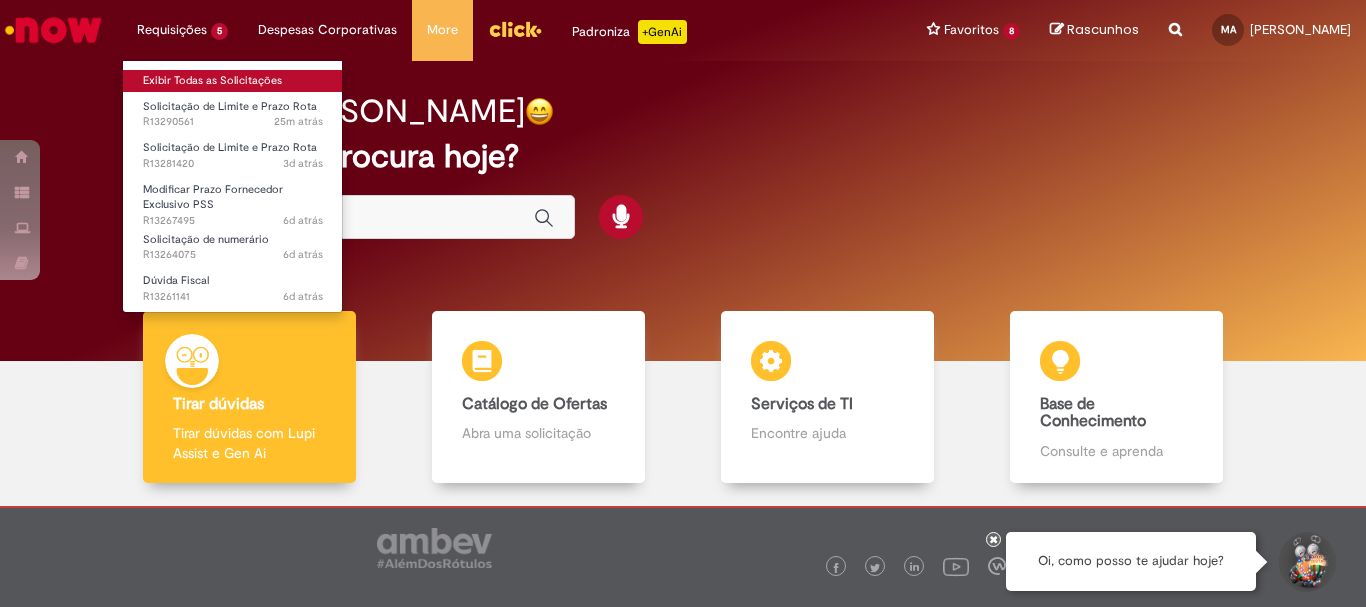 click on "Exibir Todas as Solicitações" at bounding box center [233, 81] 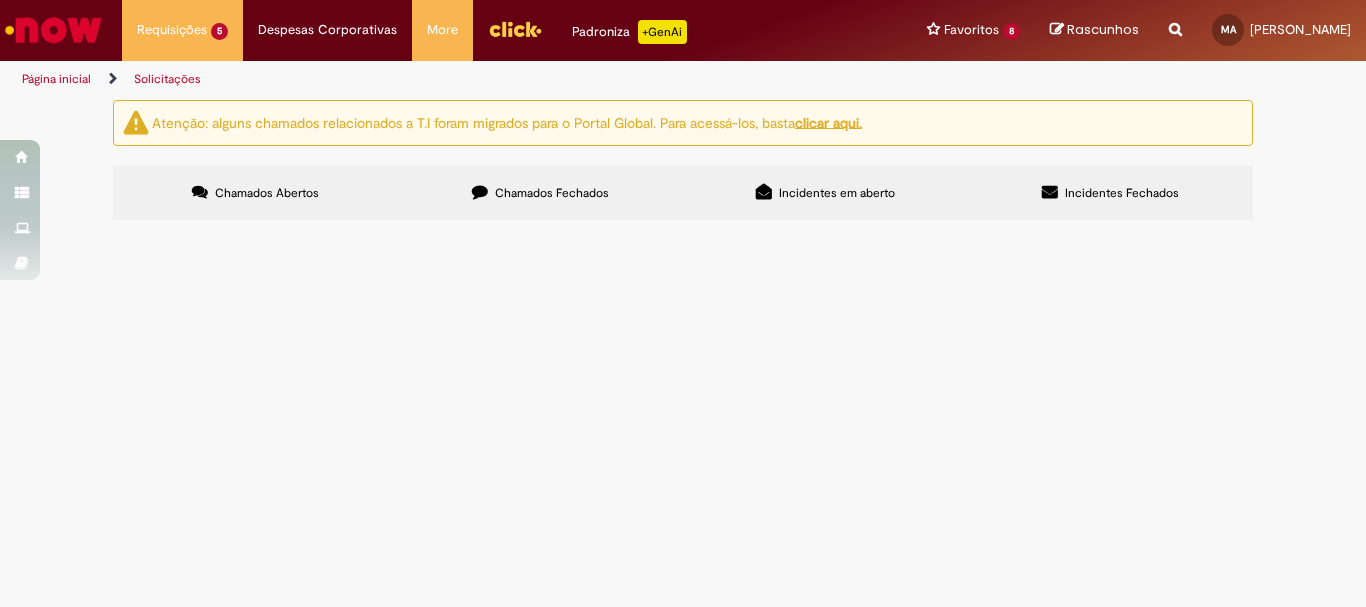 click on "Chamados Fechados" at bounding box center [540, 193] 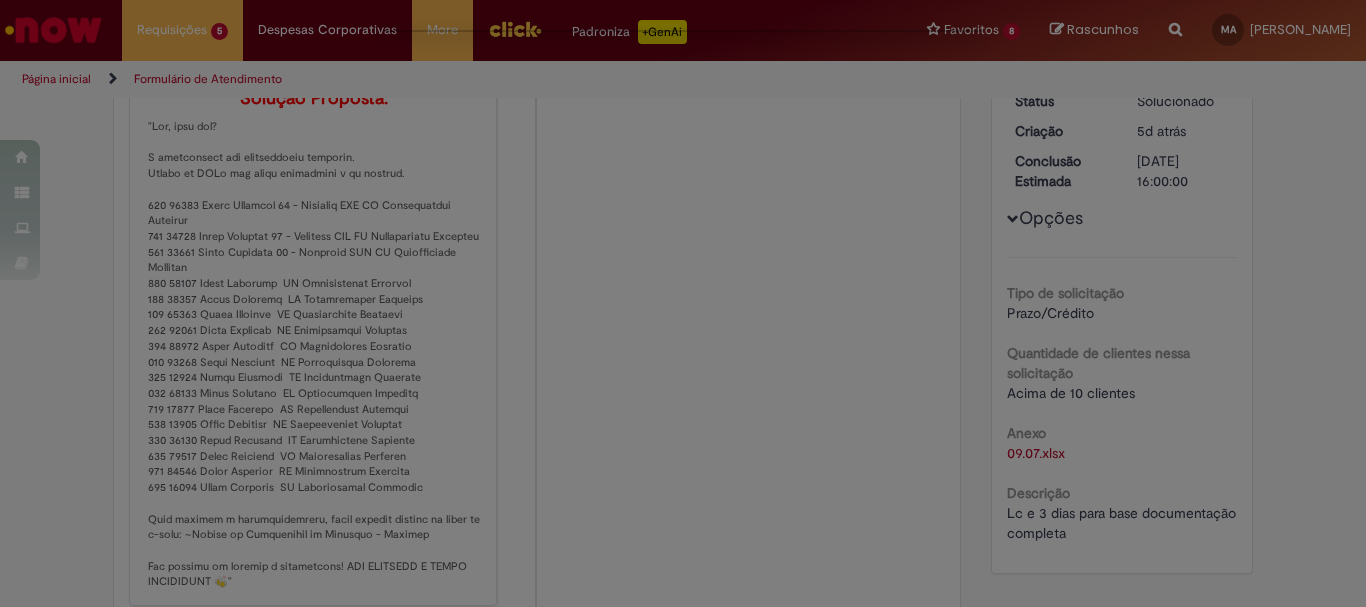 scroll, scrollTop: 0, scrollLeft: 0, axis: both 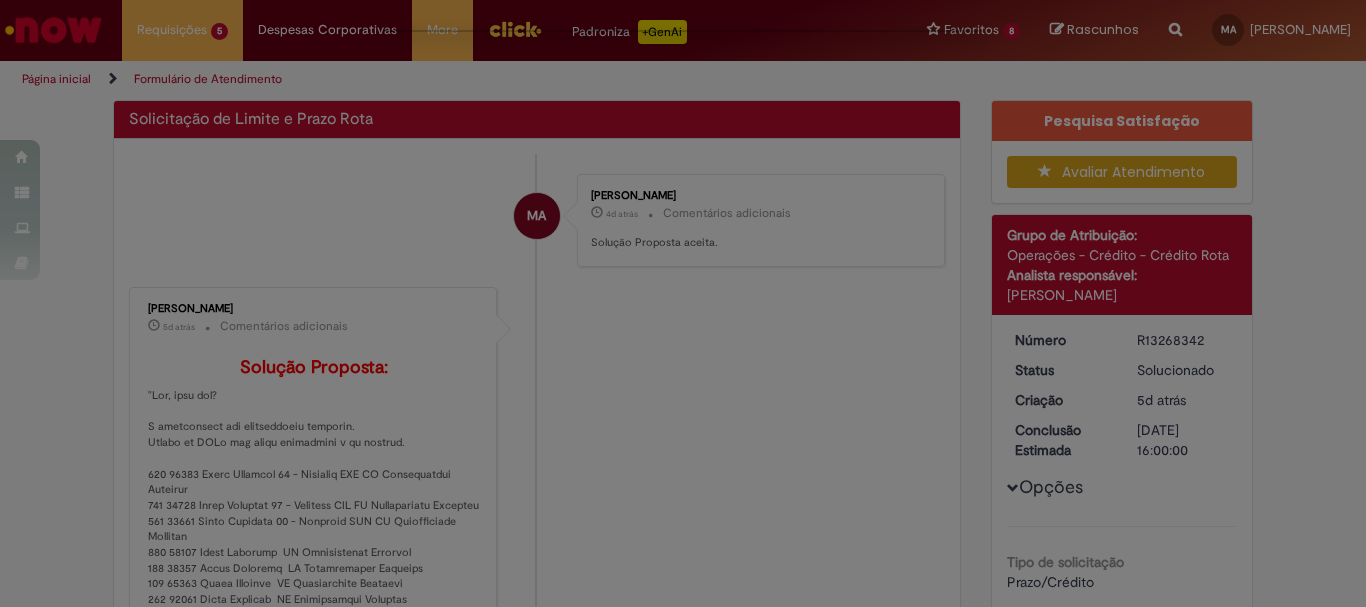 click at bounding box center (683, 303) 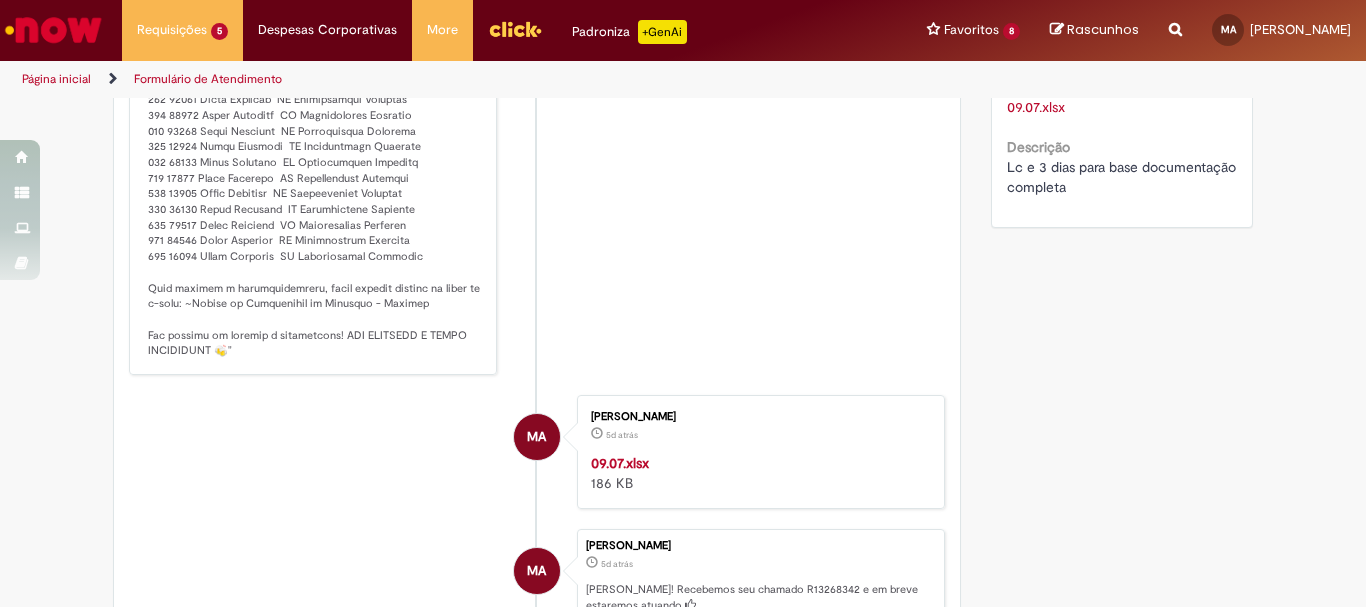 scroll, scrollTop: 515, scrollLeft: 0, axis: vertical 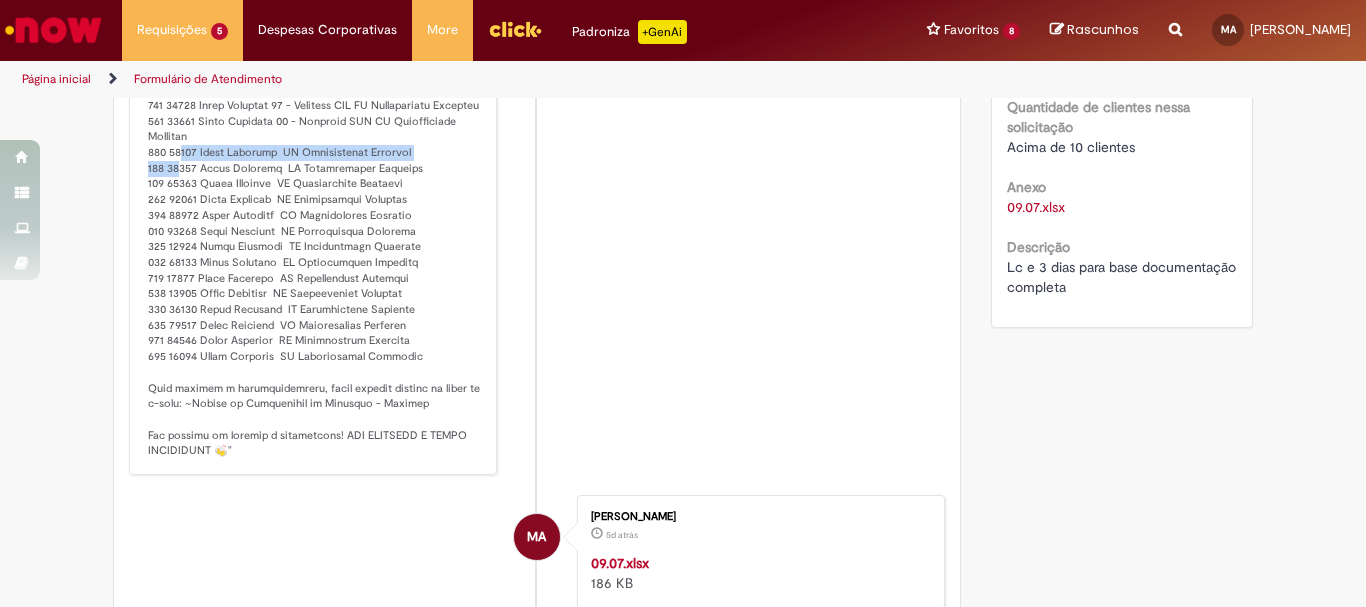 click on "Solução Proposta:" at bounding box center [314, 208] 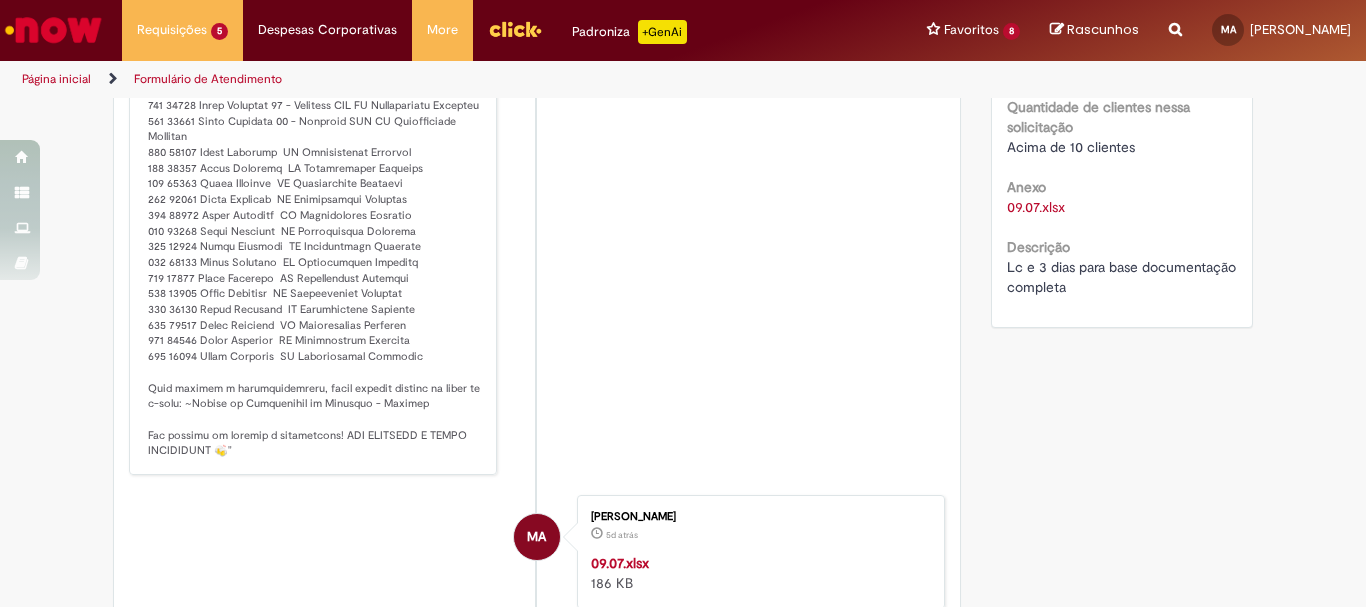 click on "Solução Proposta:" at bounding box center (314, 208) 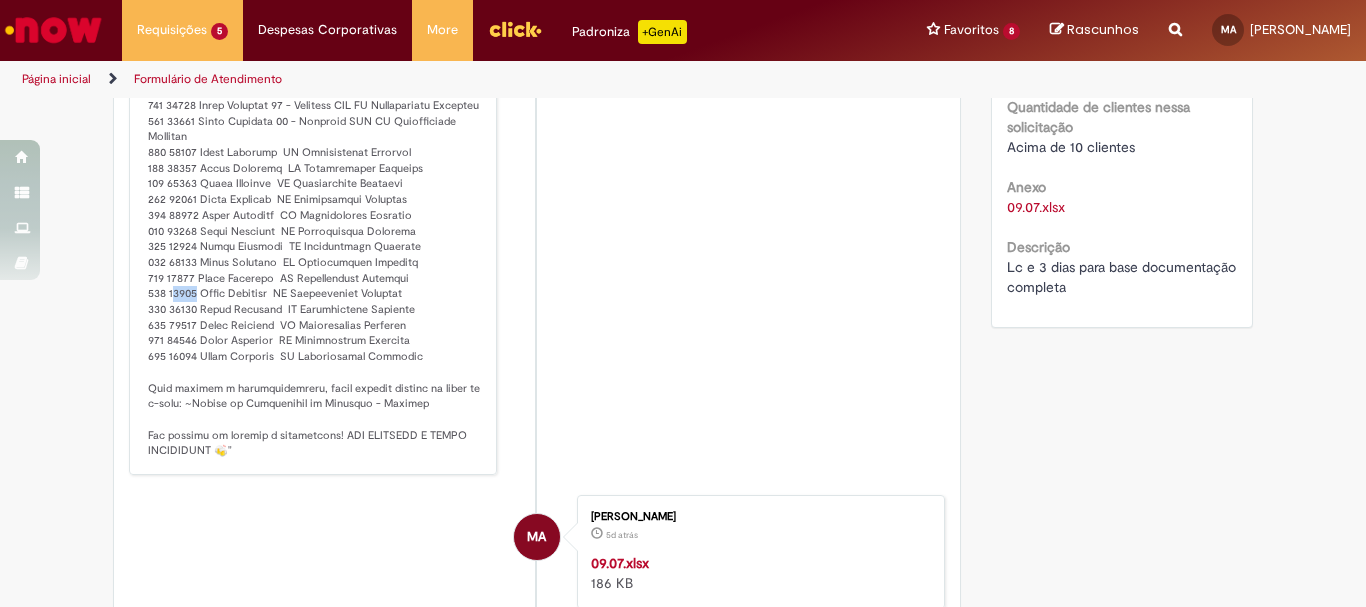 drag, startPoint x: 159, startPoint y: 344, endPoint x: 185, endPoint y: 342, distance: 26.076809 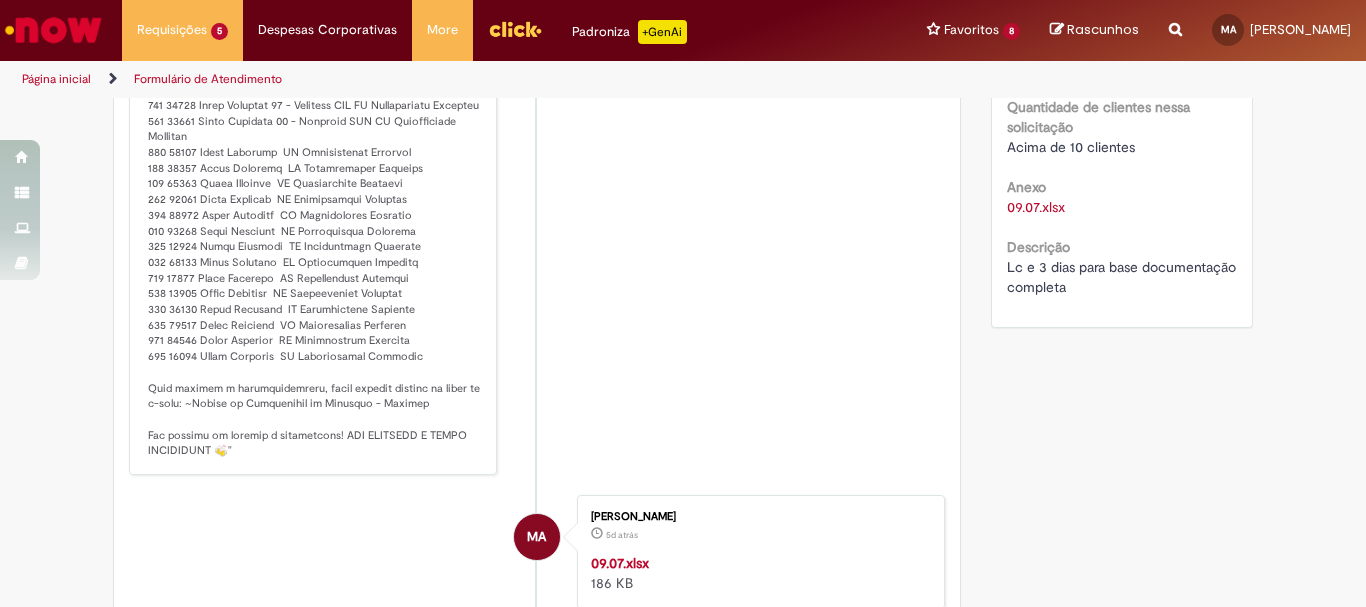 click on "Solução Proposta:" at bounding box center [314, 208] 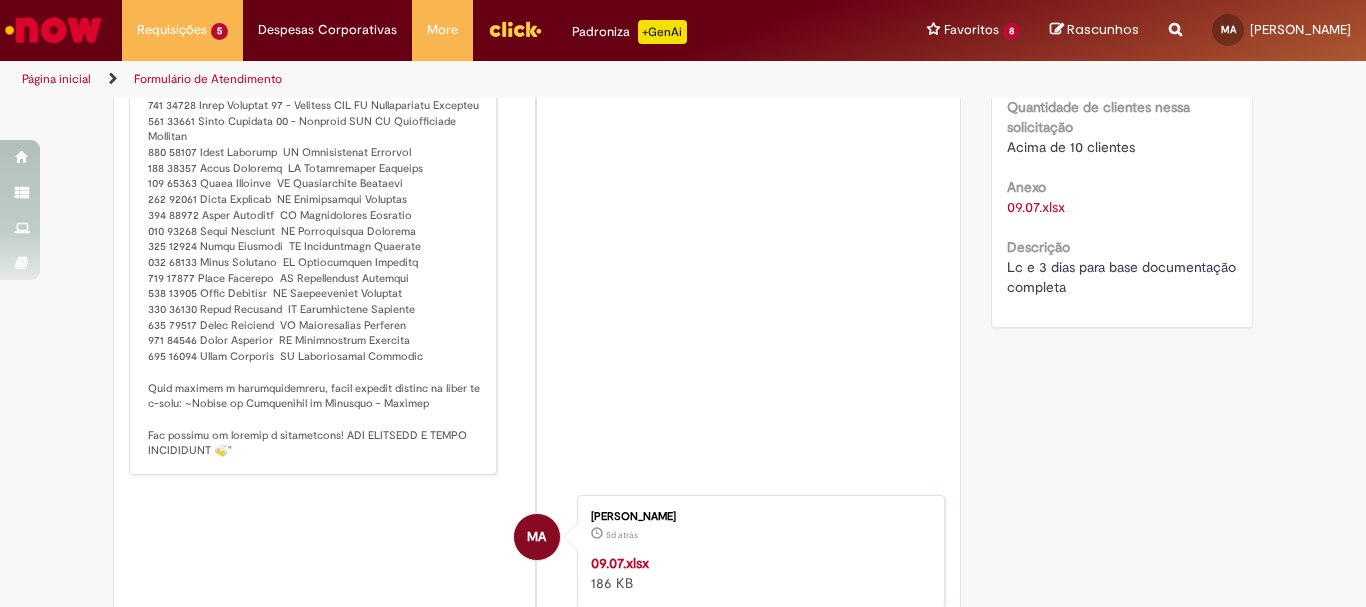 click on "Solução Proposta:" at bounding box center (314, 208) 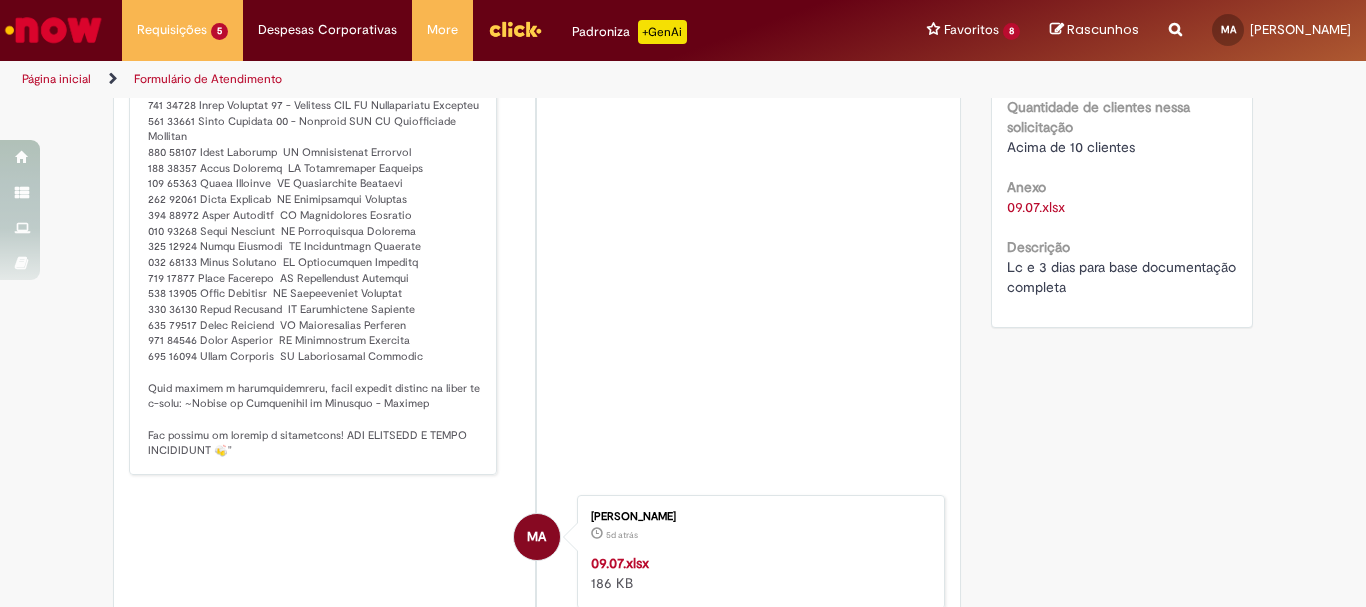 click on "Solução Proposta:" at bounding box center (314, 208) 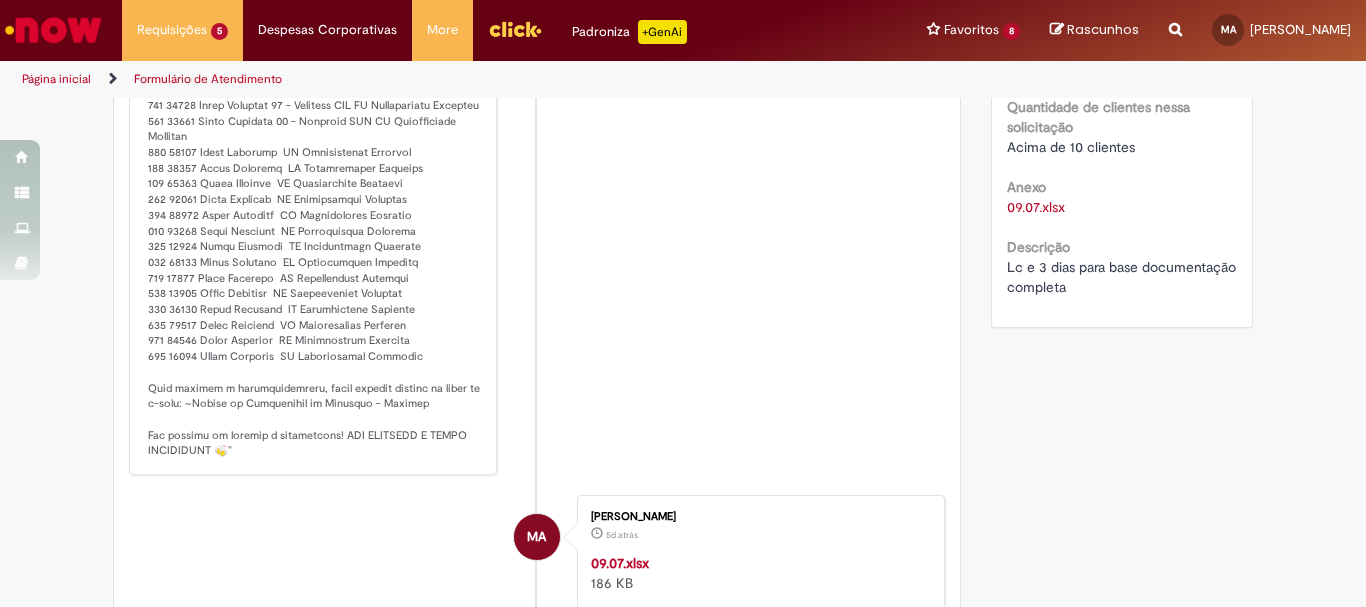 click on "Solução Proposta:" at bounding box center [314, 208] 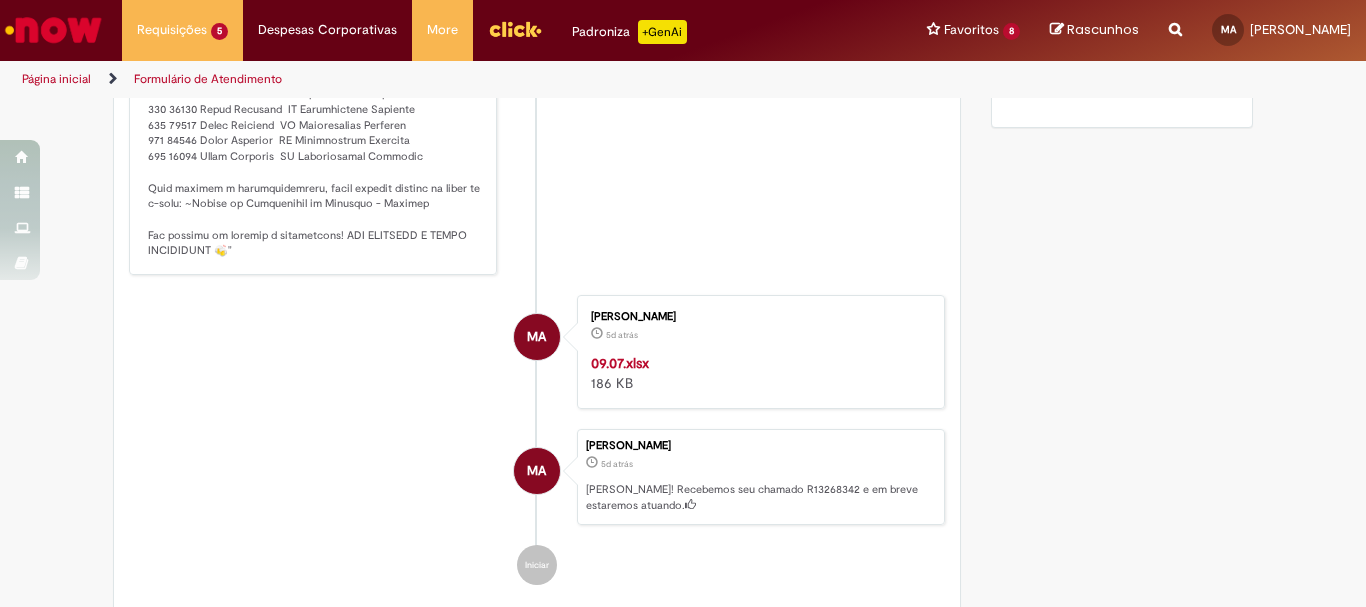 scroll, scrollTop: 615, scrollLeft: 0, axis: vertical 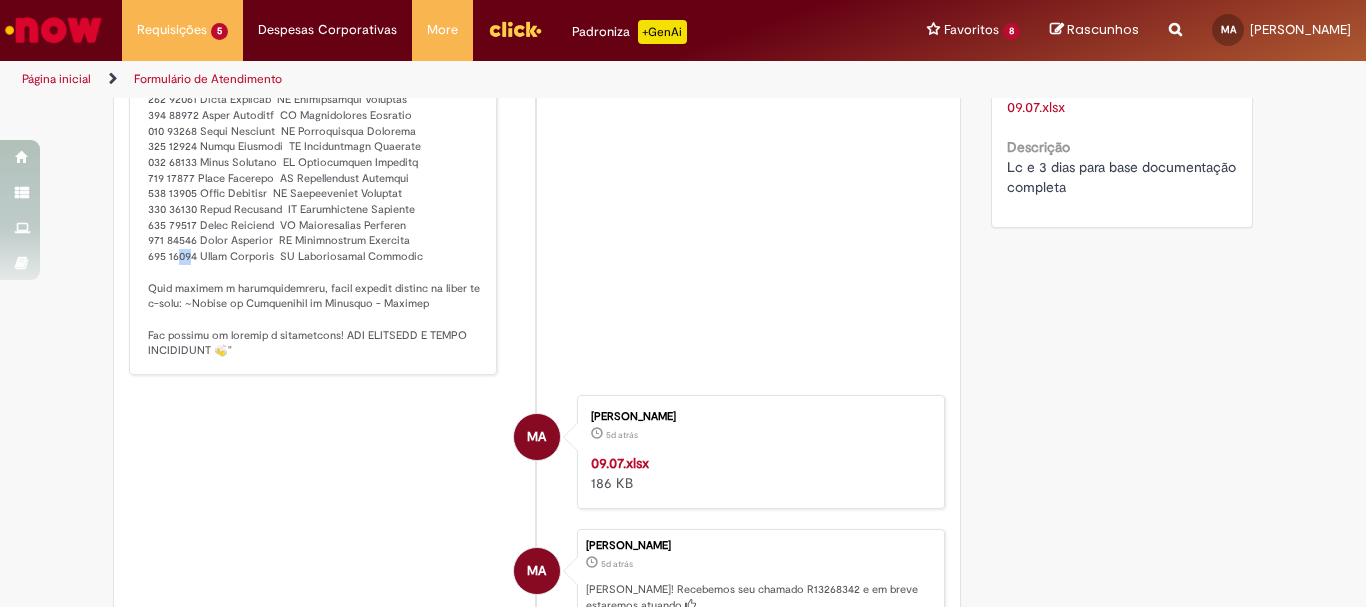 drag, startPoint x: 165, startPoint y: 308, endPoint x: 178, endPoint y: 306, distance: 13.152946 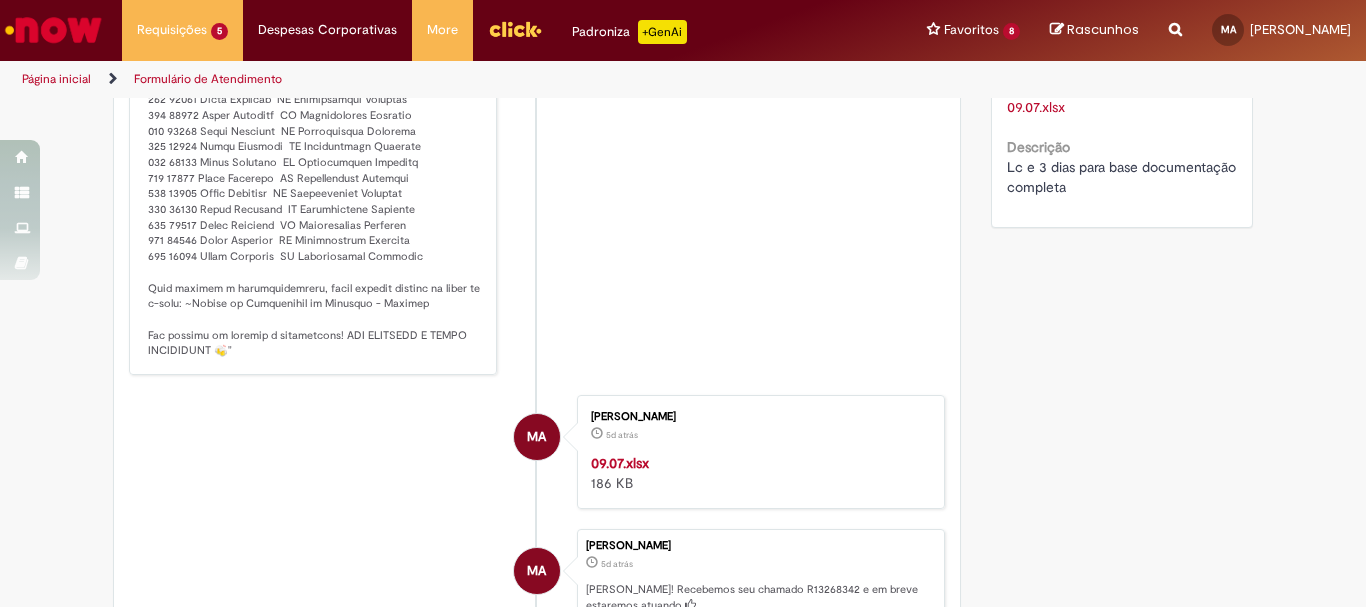 click on "Solução Proposta:" at bounding box center [314, 108] 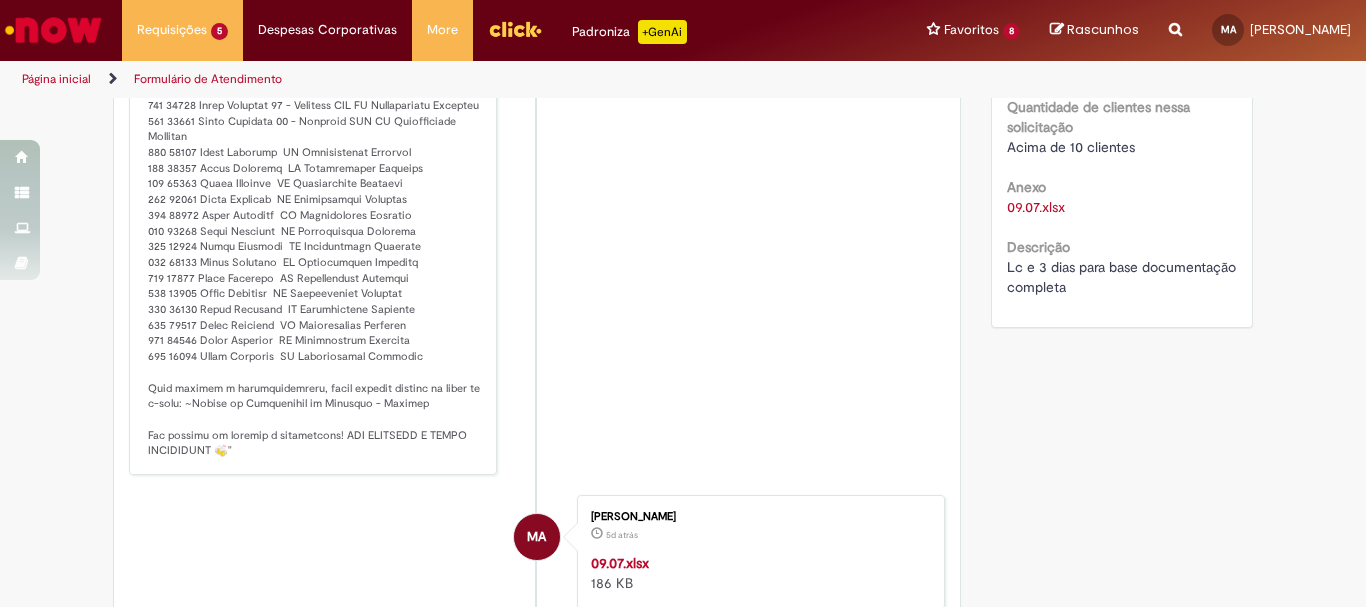 click on "Solução Proposta:" at bounding box center (314, 208) 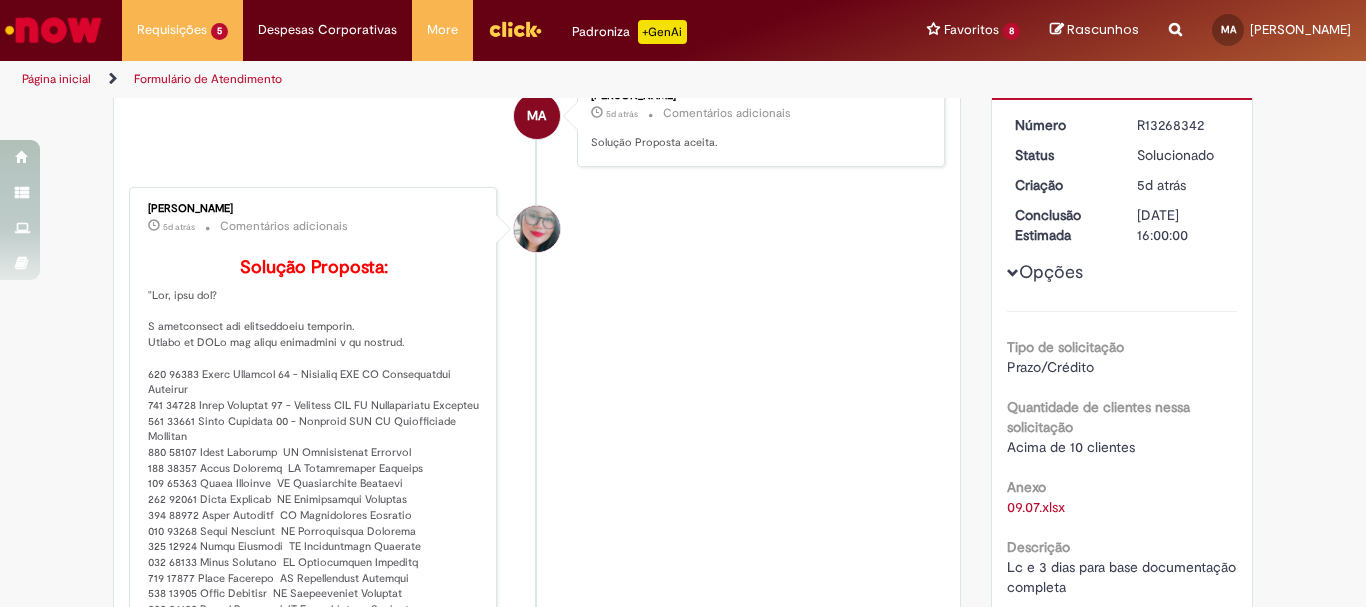 scroll, scrollTop: 415, scrollLeft: 0, axis: vertical 